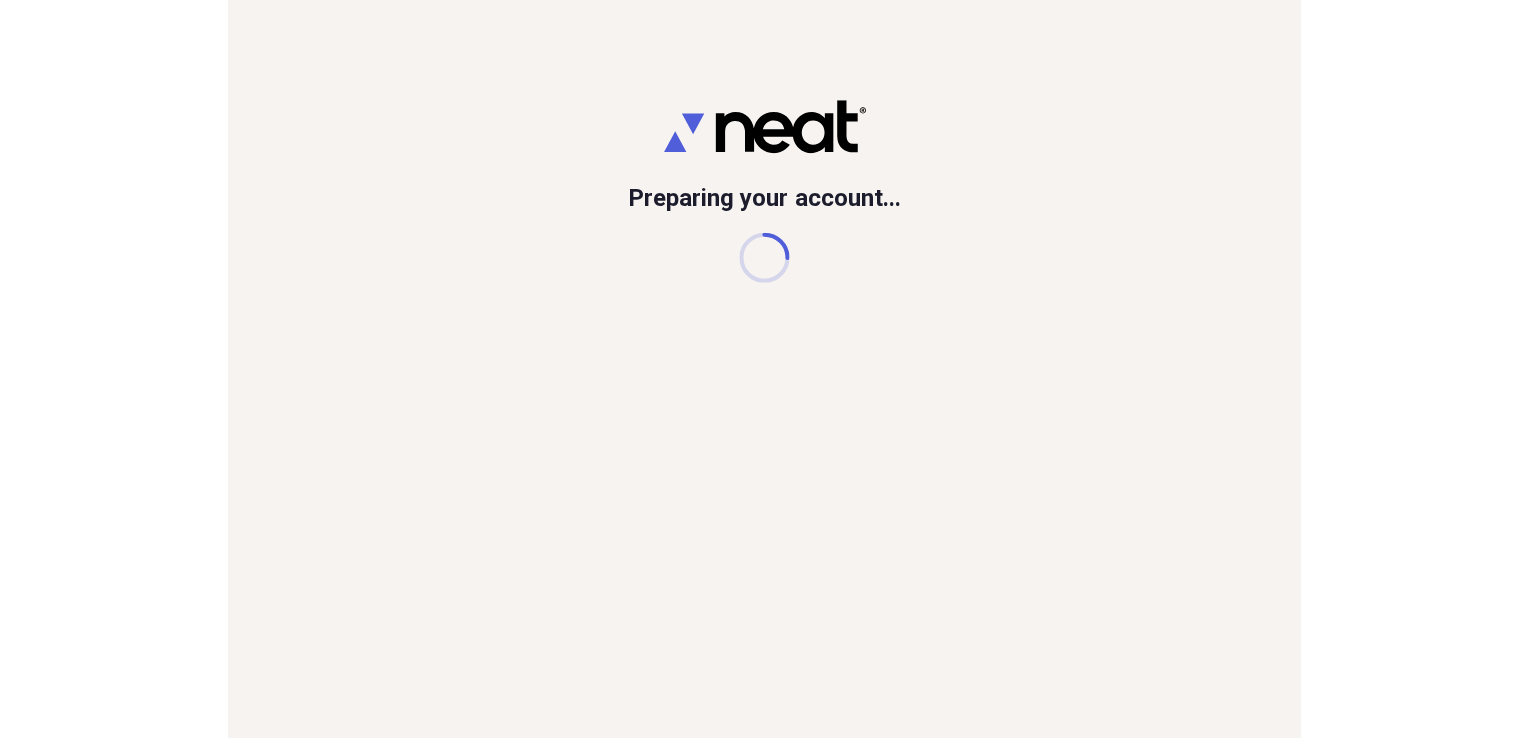 scroll, scrollTop: 0, scrollLeft: 0, axis: both 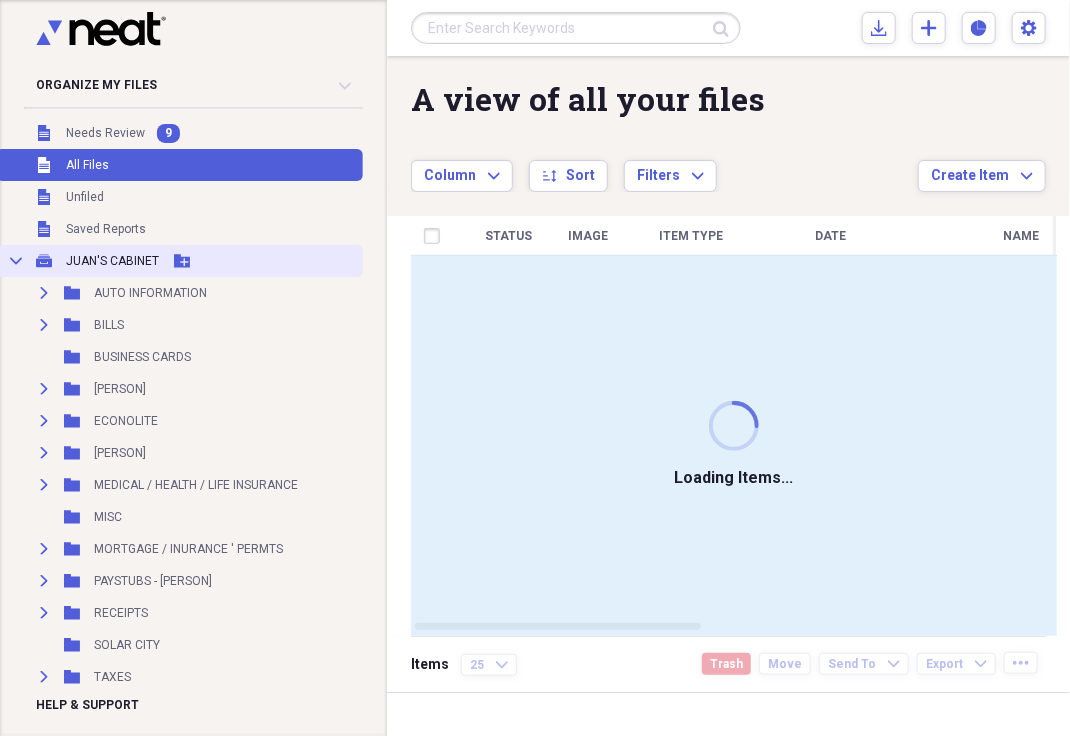 click on "Collapse" at bounding box center [16, 261] 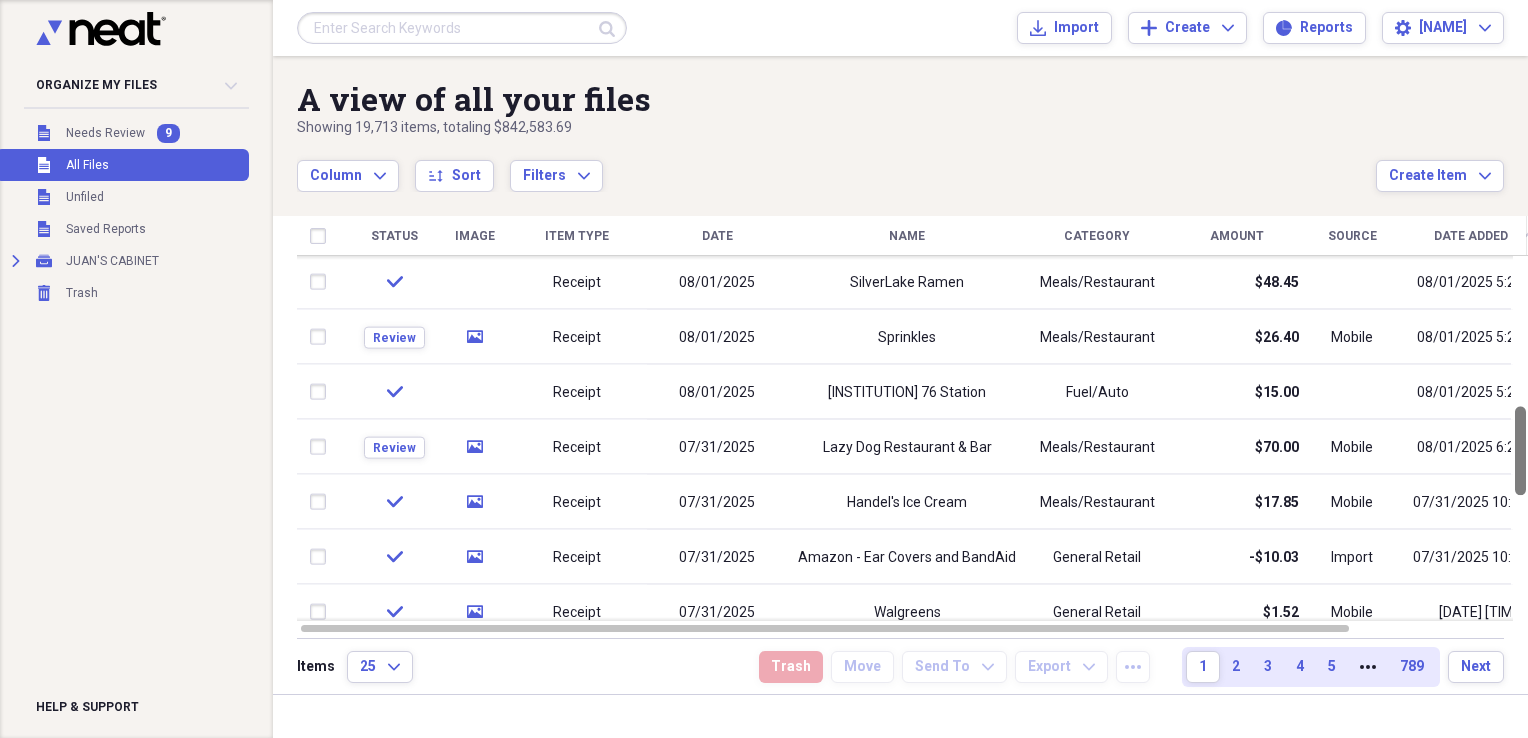 drag, startPoint x: 1526, startPoint y: 520, endPoint x: 1508, endPoint y: 454, distance: 68.41052 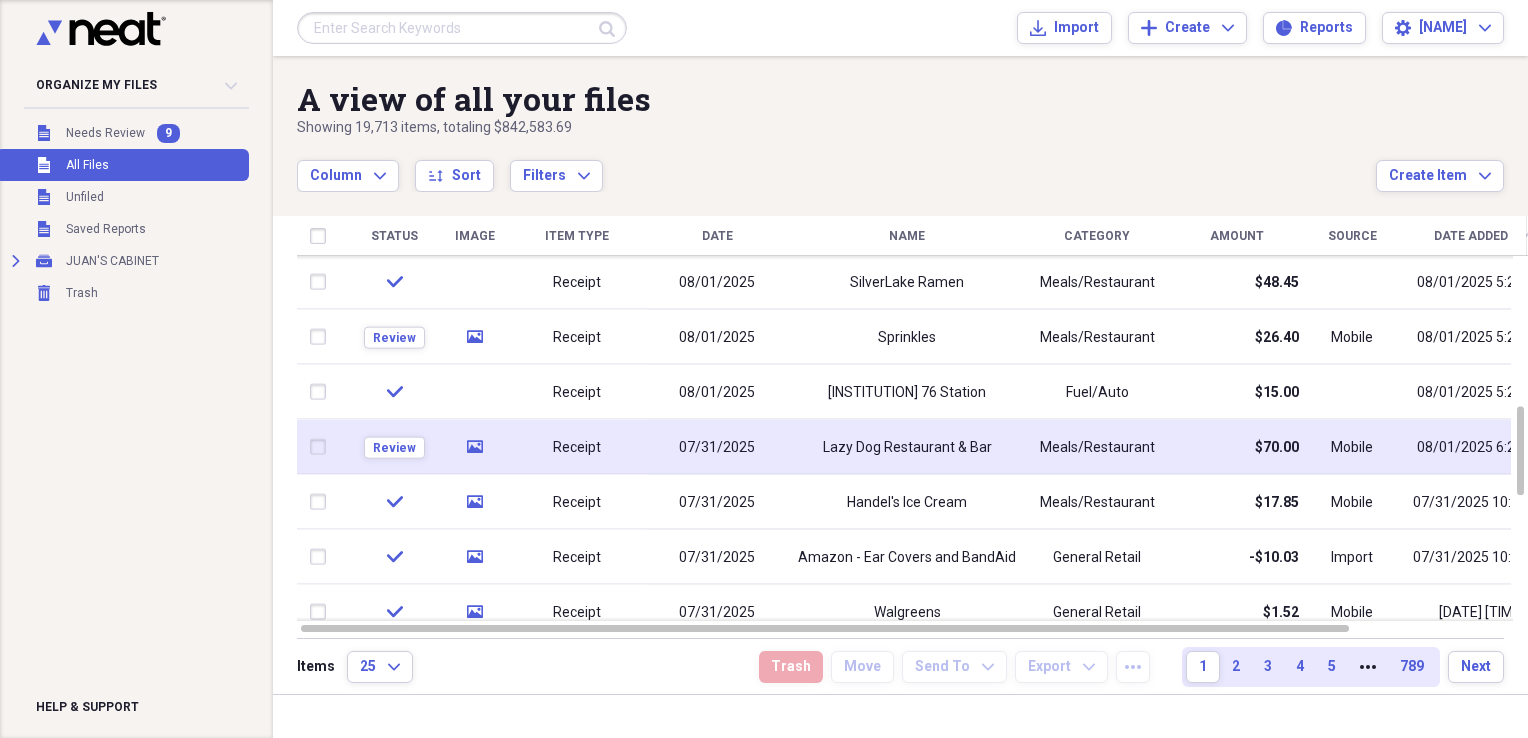 click at bounding box center [322, 447] 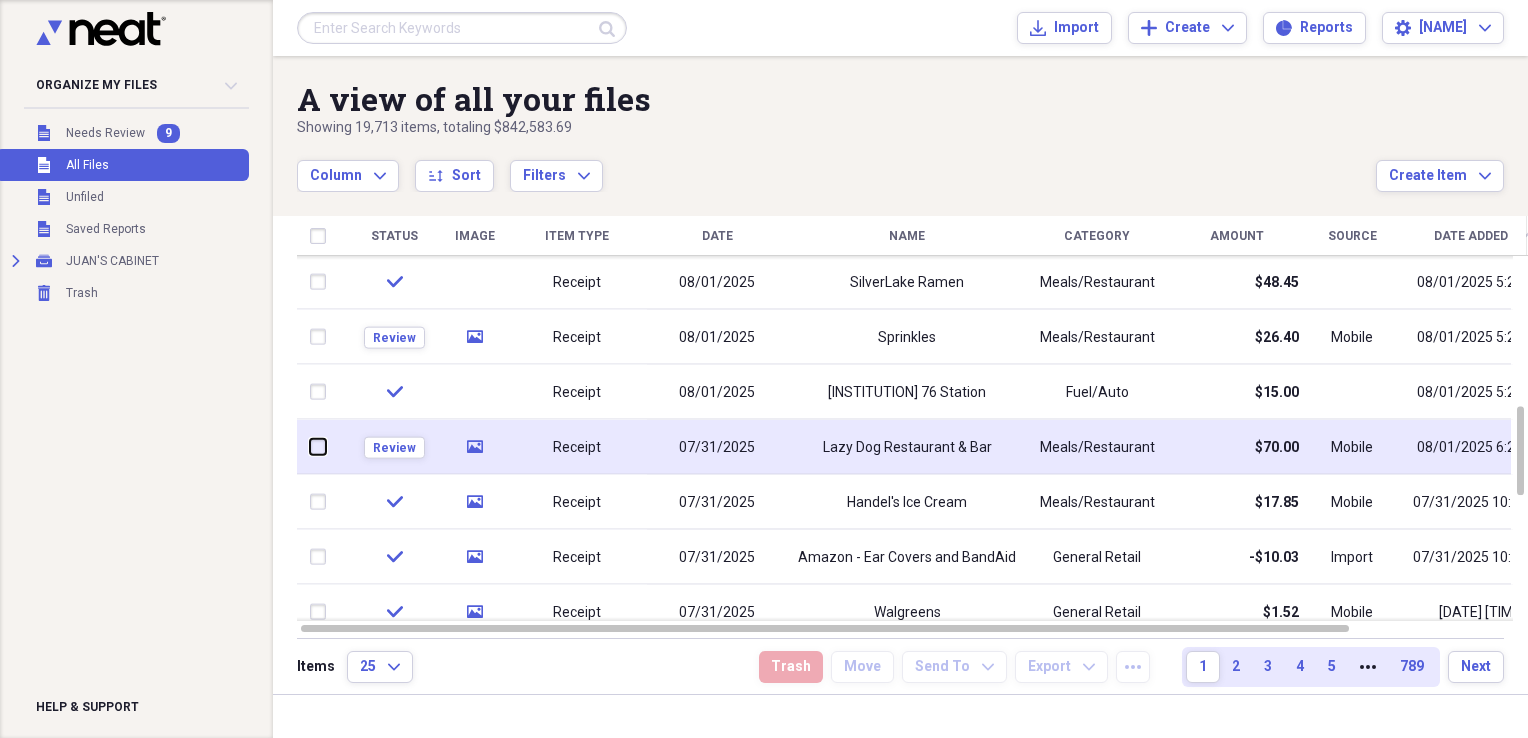 click at bounding box center [310, 447] 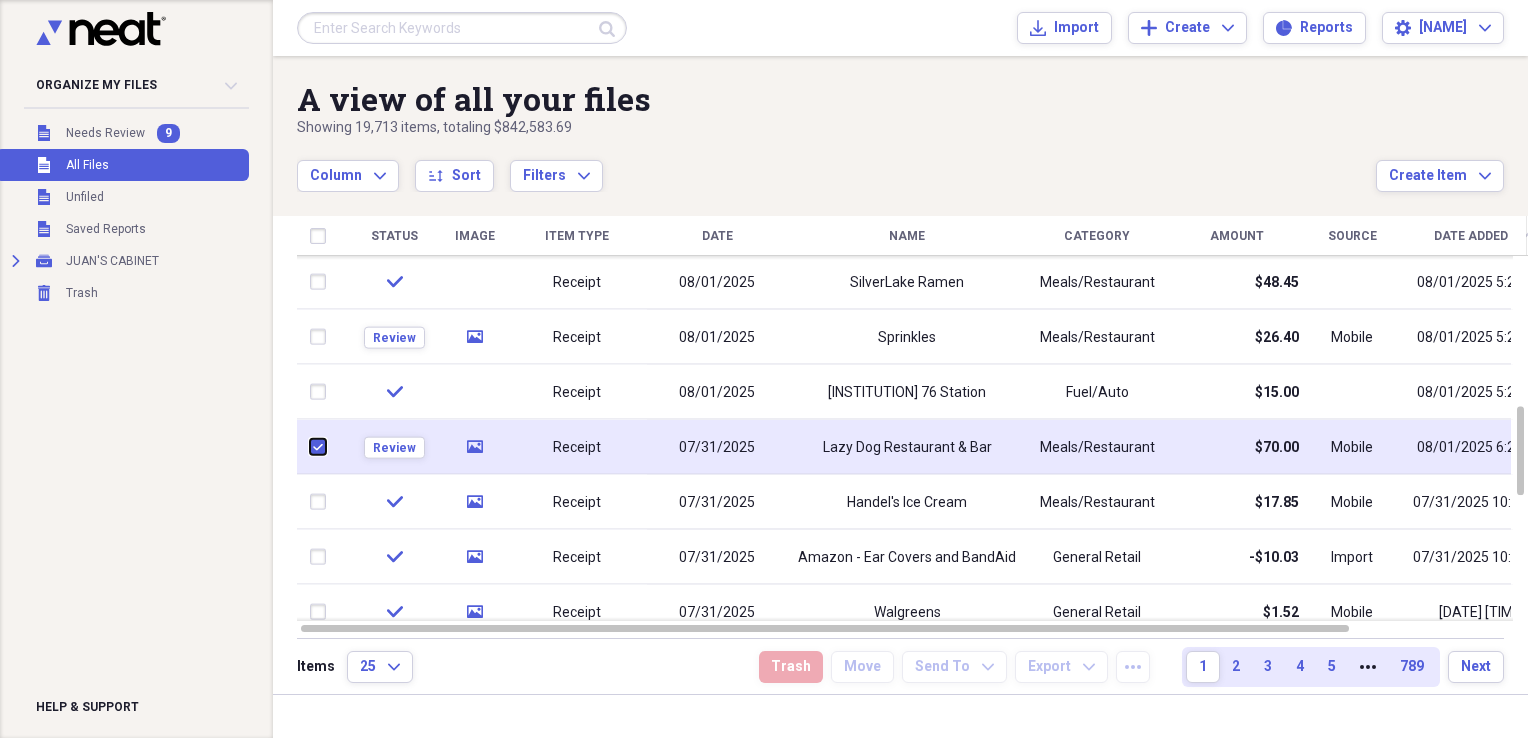 checkbox on "true" 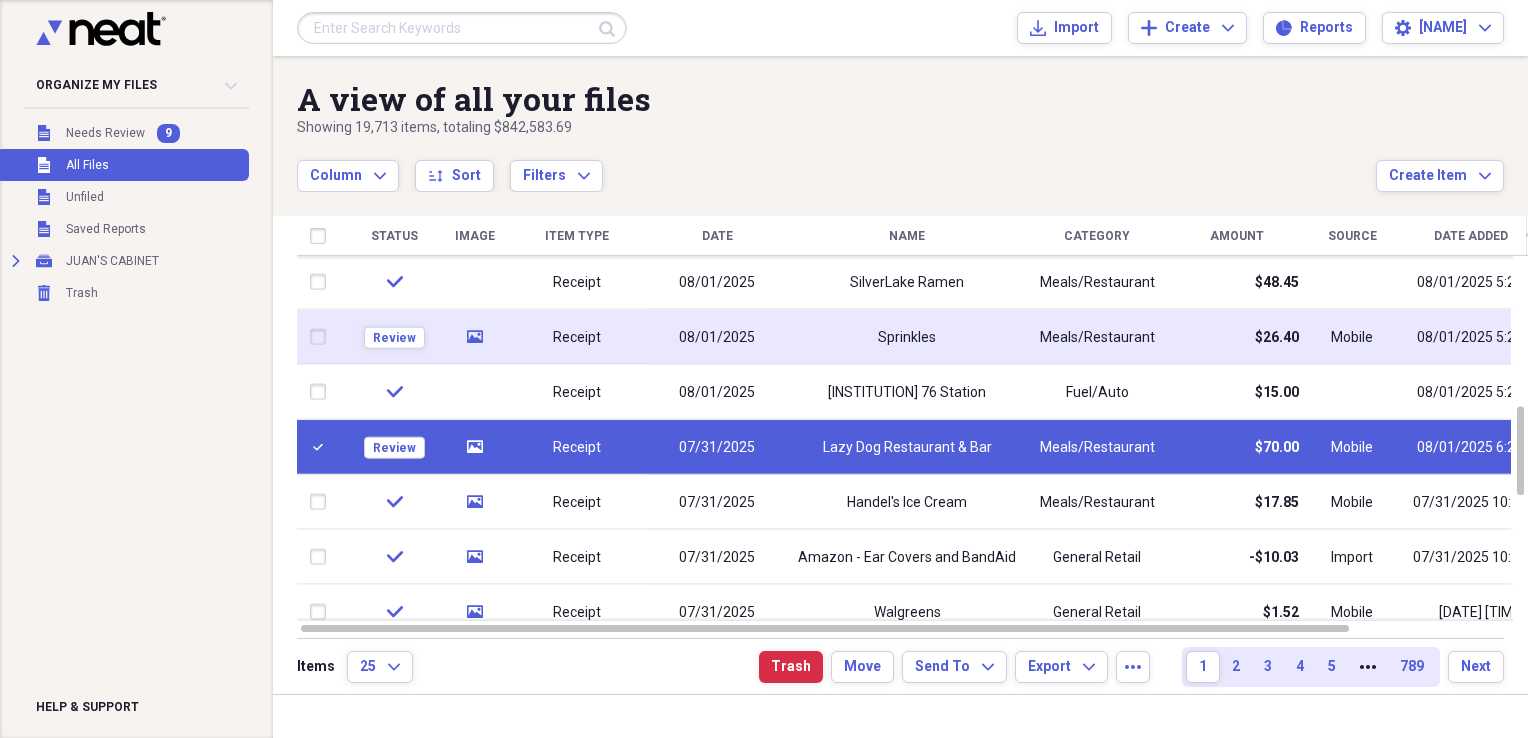 click at bounding box center (322, 337) 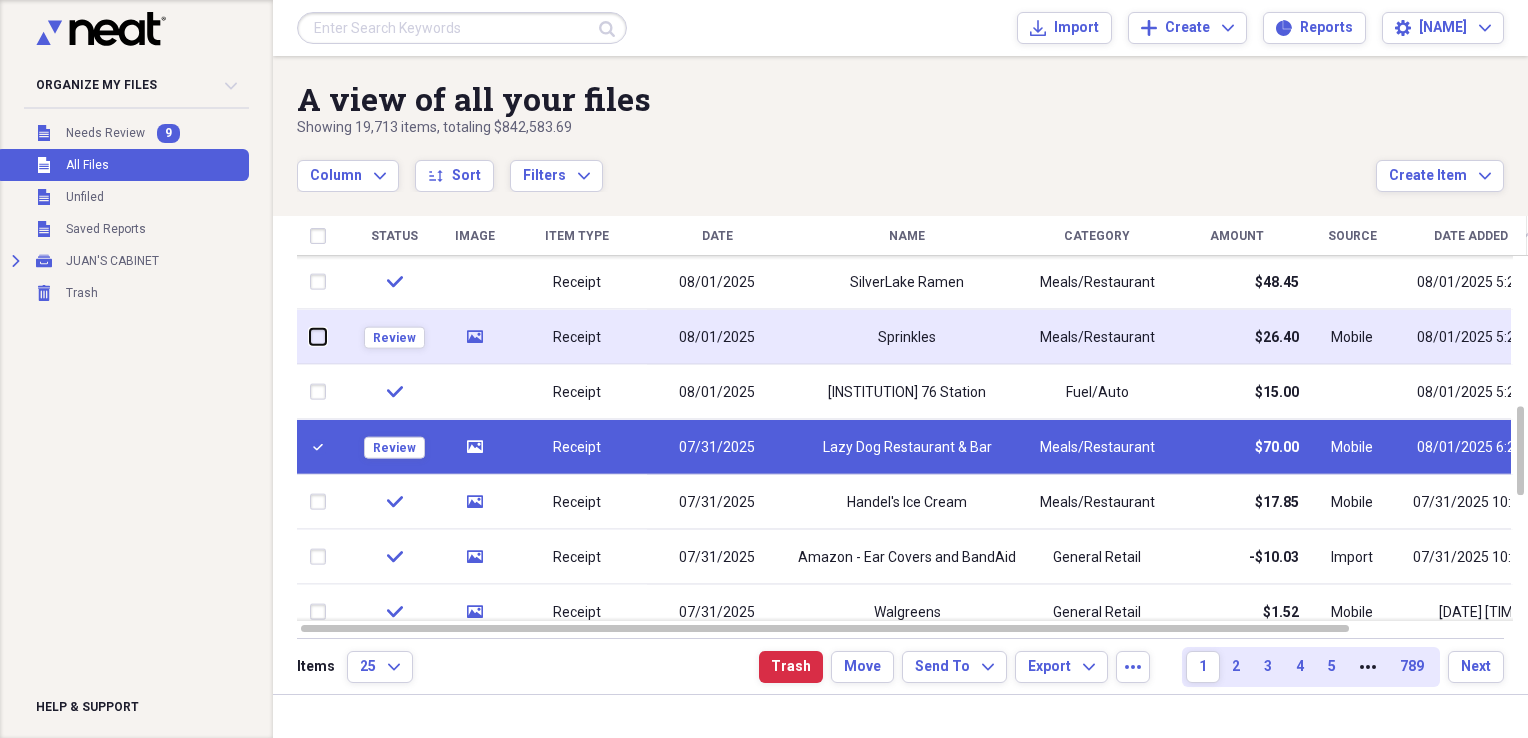click at bounding box center (310, 337) 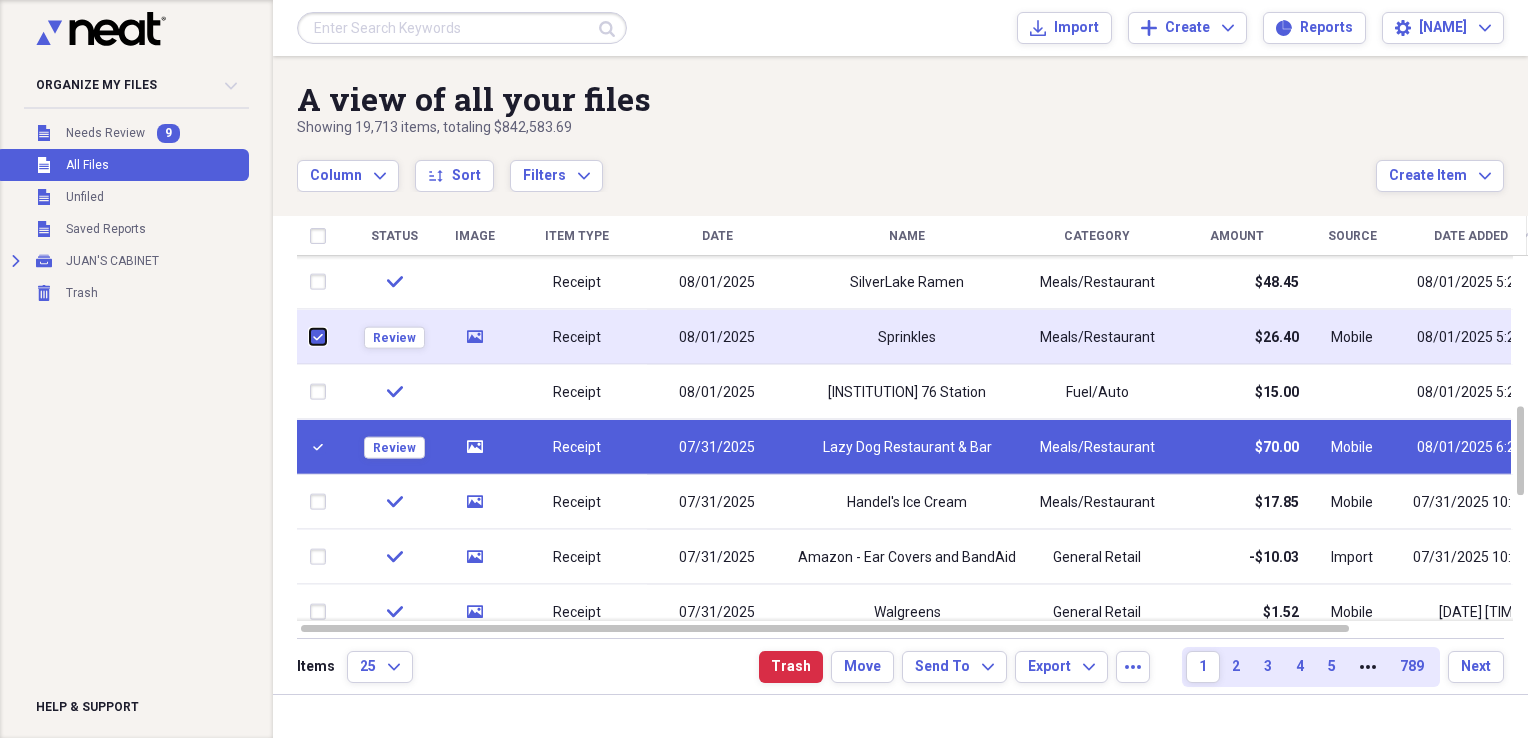 checkbox on "true" 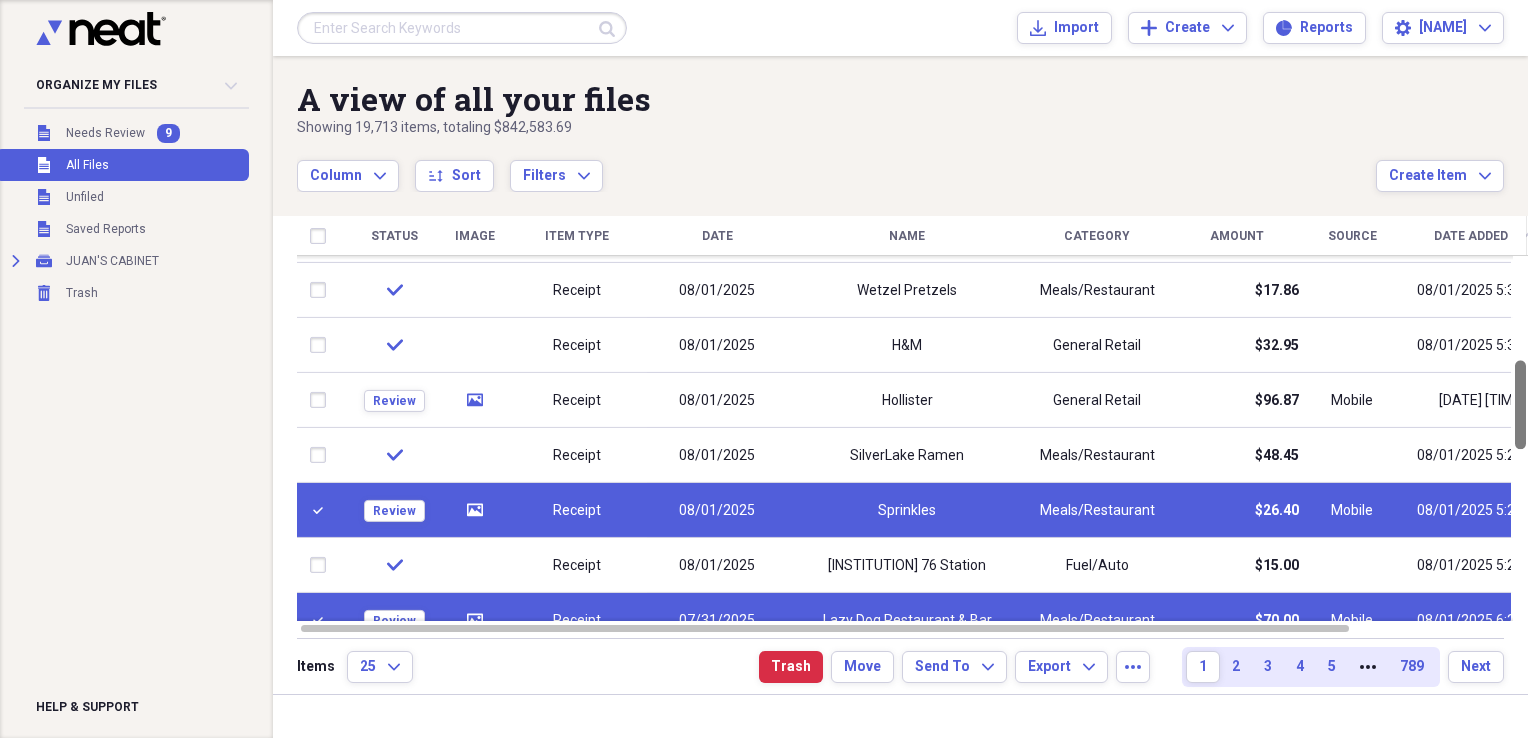 drag, startPoint x: 1520, startPoint y: 452, endPoint x: 1515, endPoint y: 406, distance: 46.270943 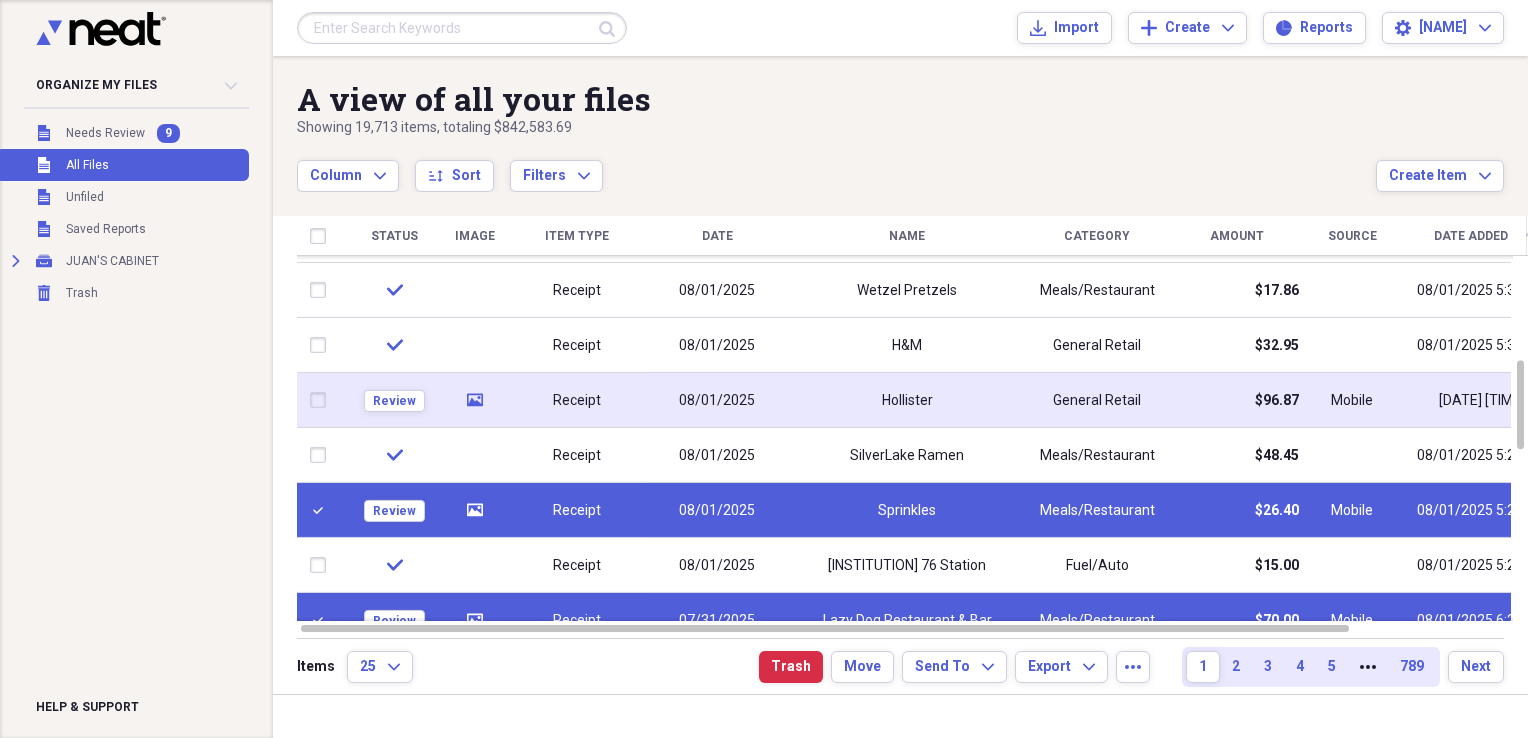 click at bounding box center [322, 400] 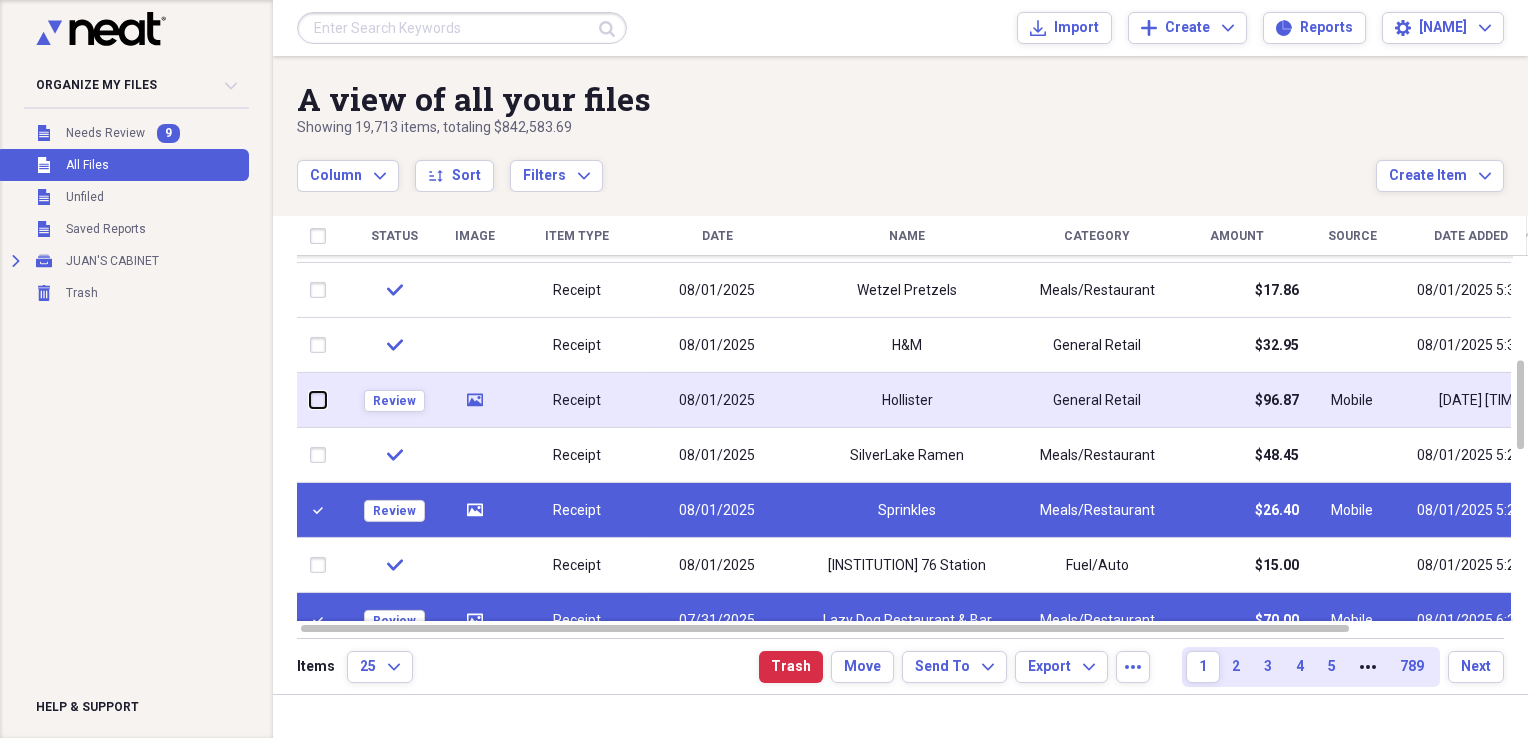 click at bounding box center [310, 400] 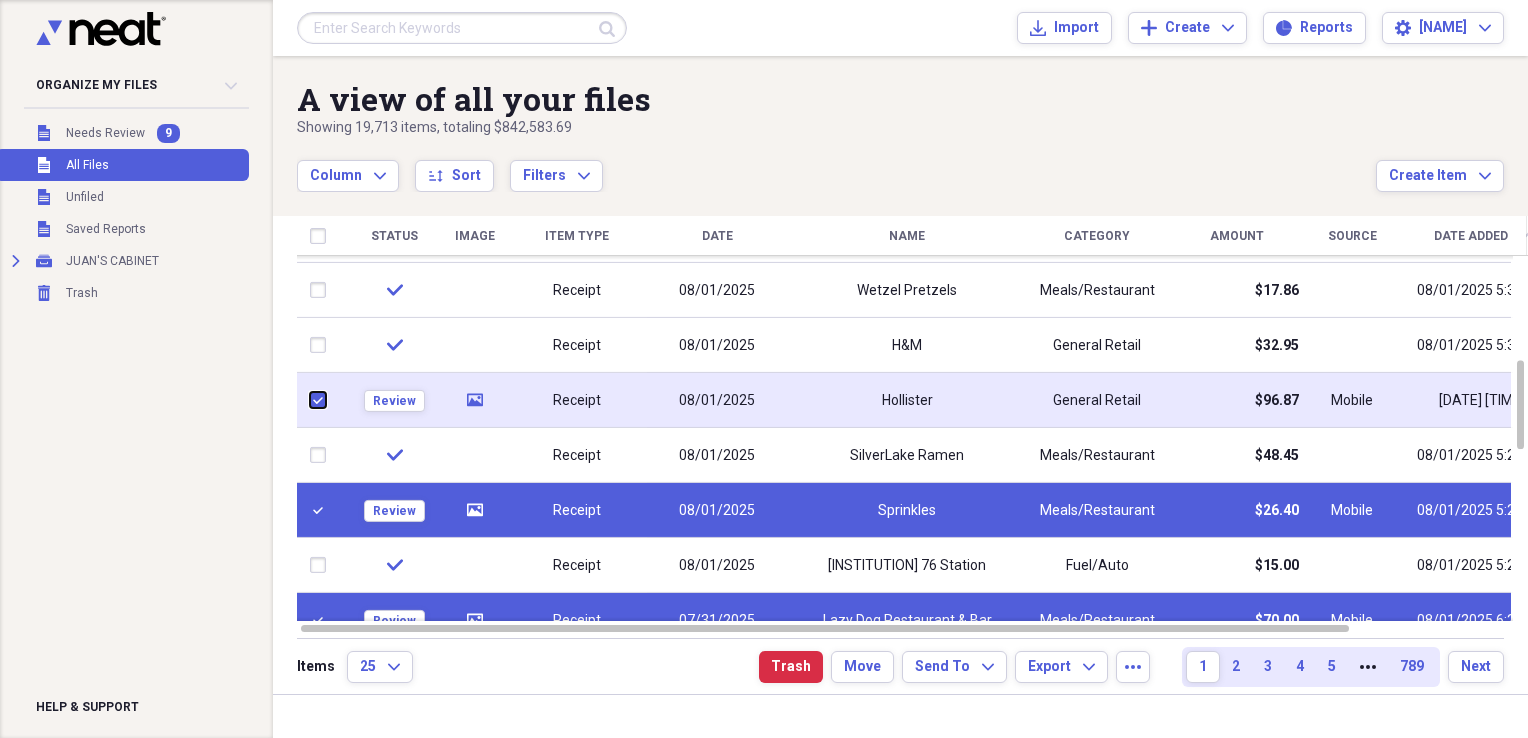 checkbox on "true" 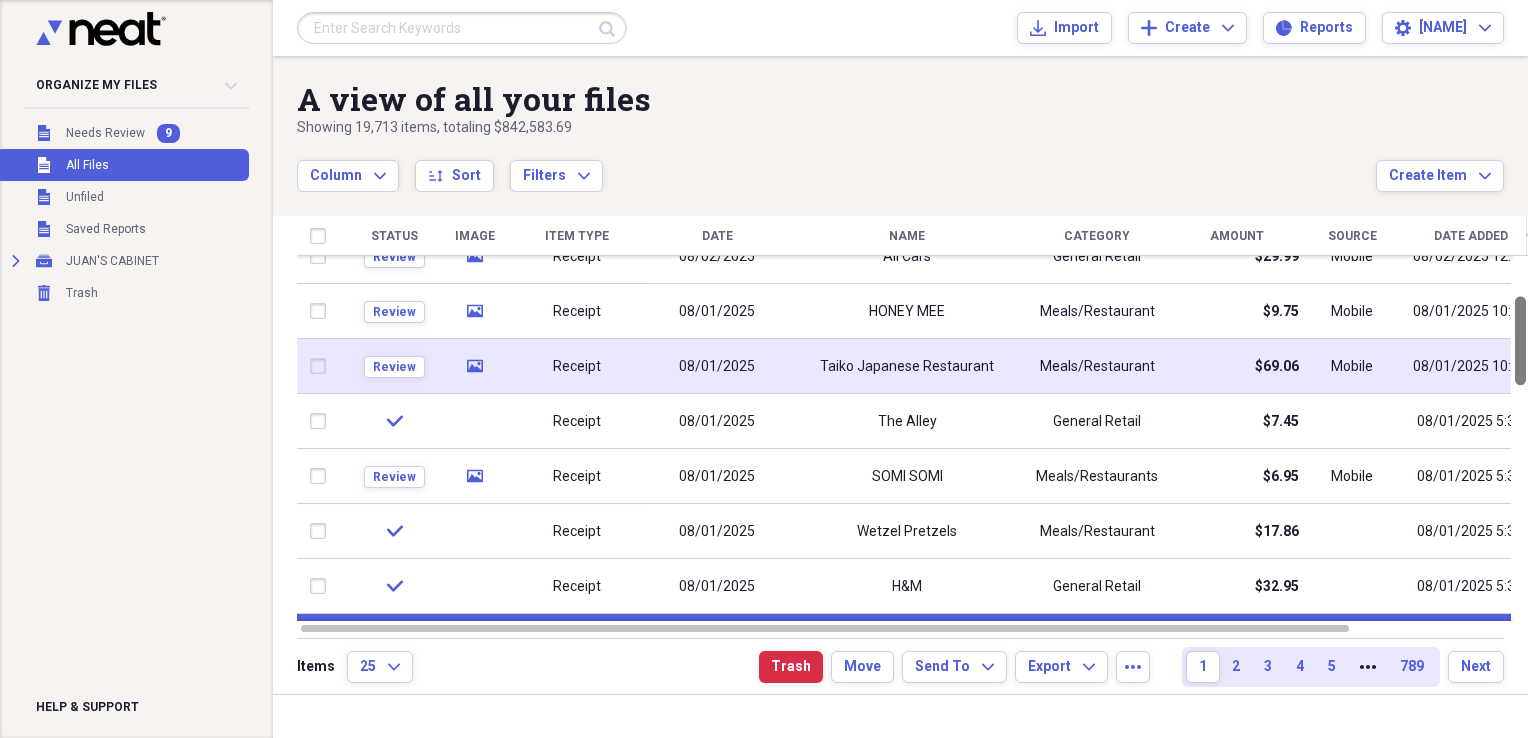 drag, startPoint x: 1516, startPoint y: 402, endPoint x: 1511, endPoint y: 338, distance: 64.195015 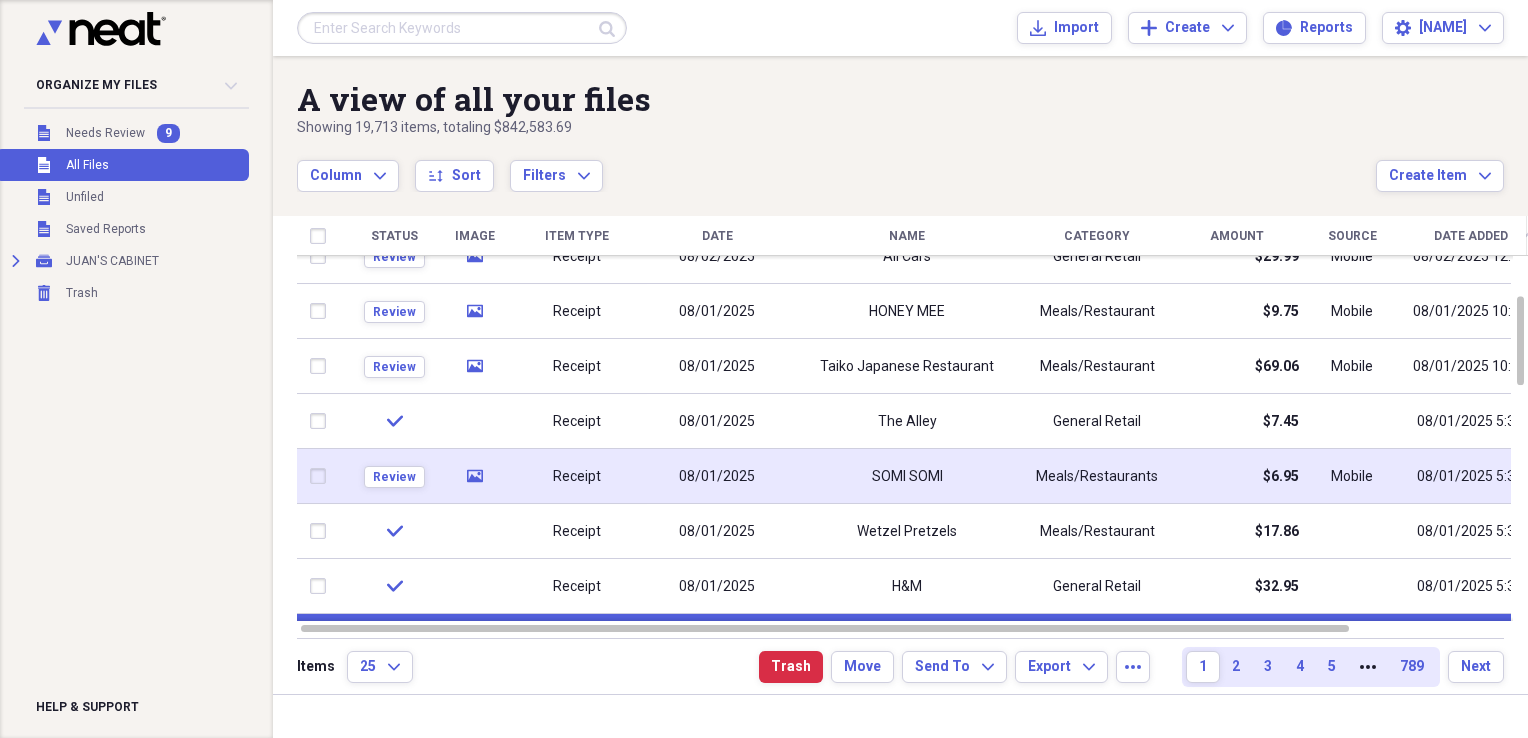 click at bounding box center [322, 476] 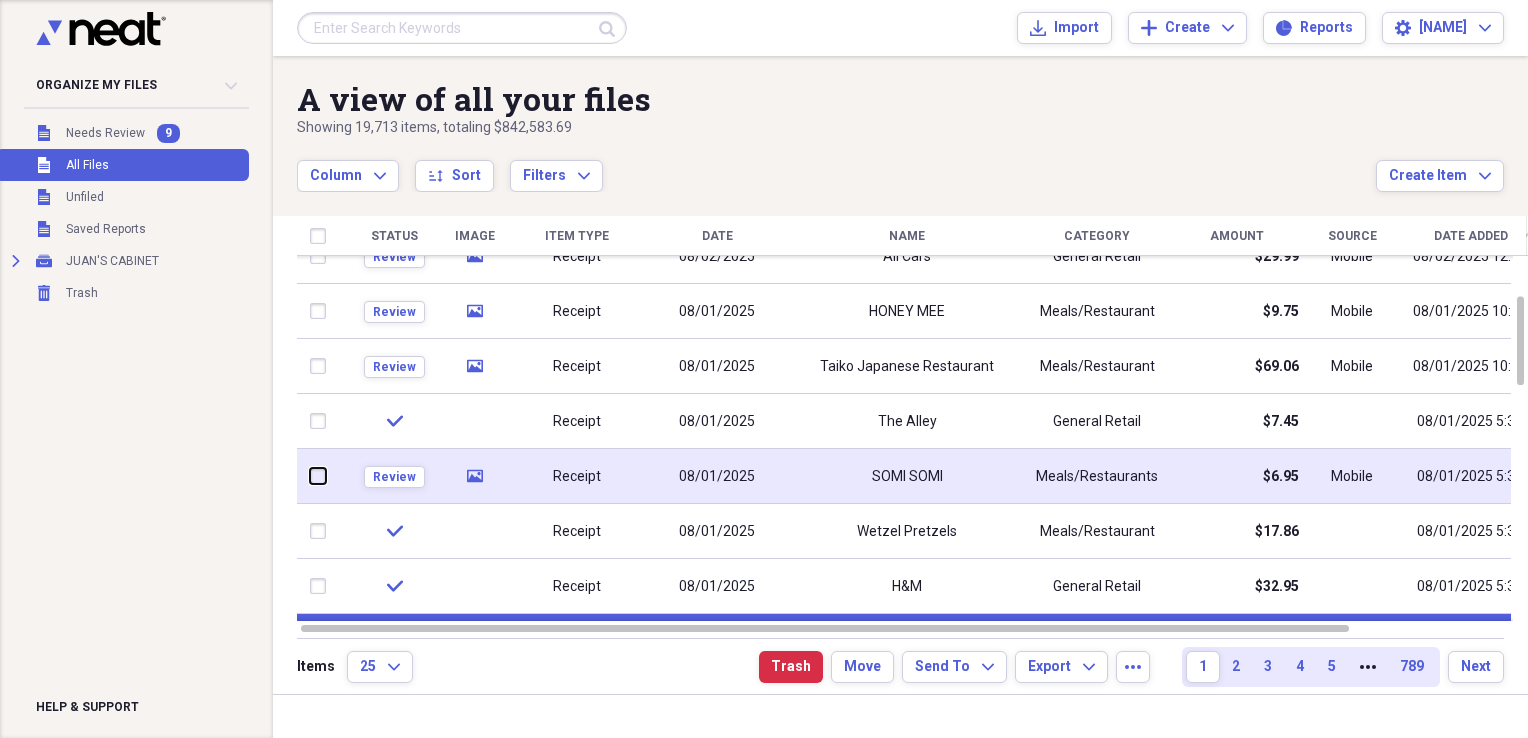 click at bounding box center [310, 476] 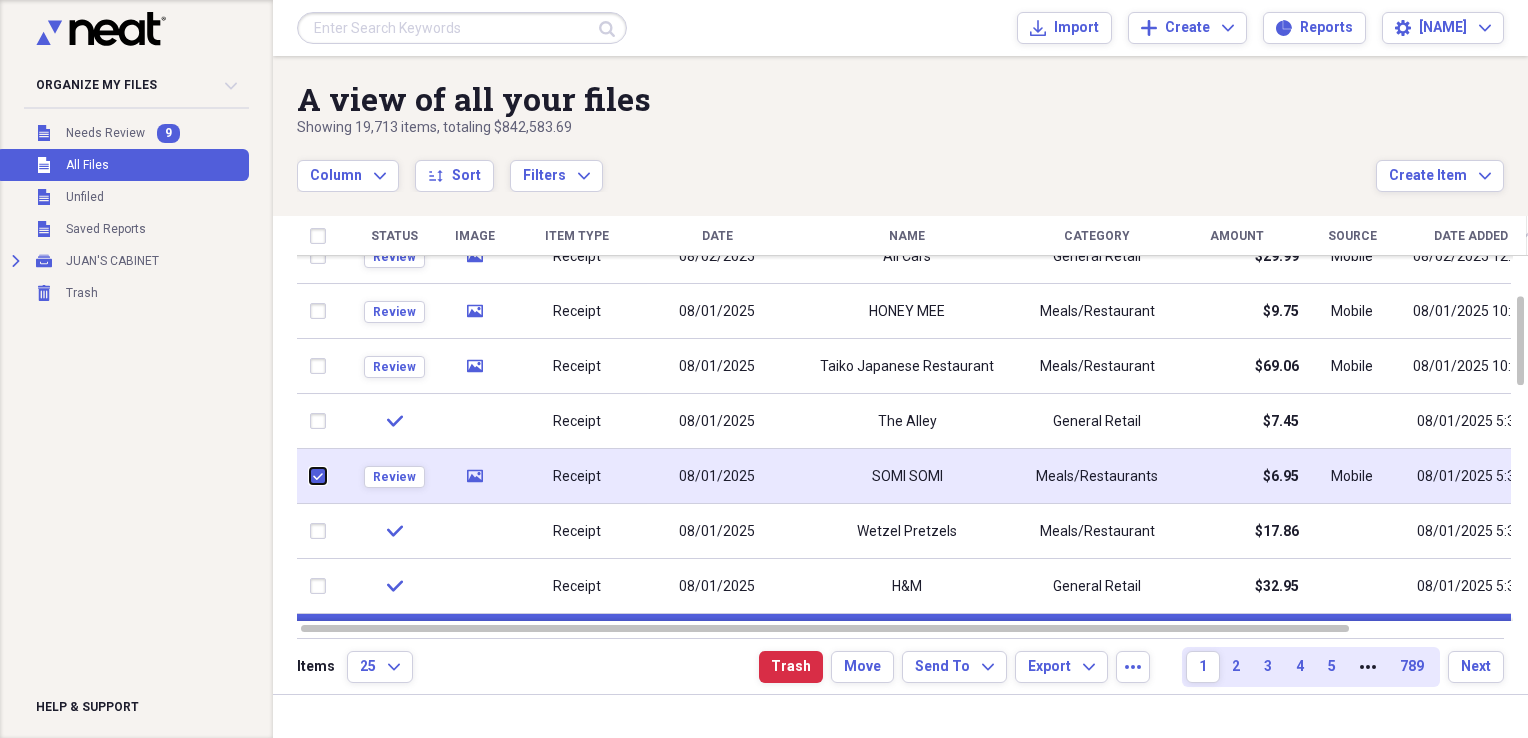 checkbox on "true" 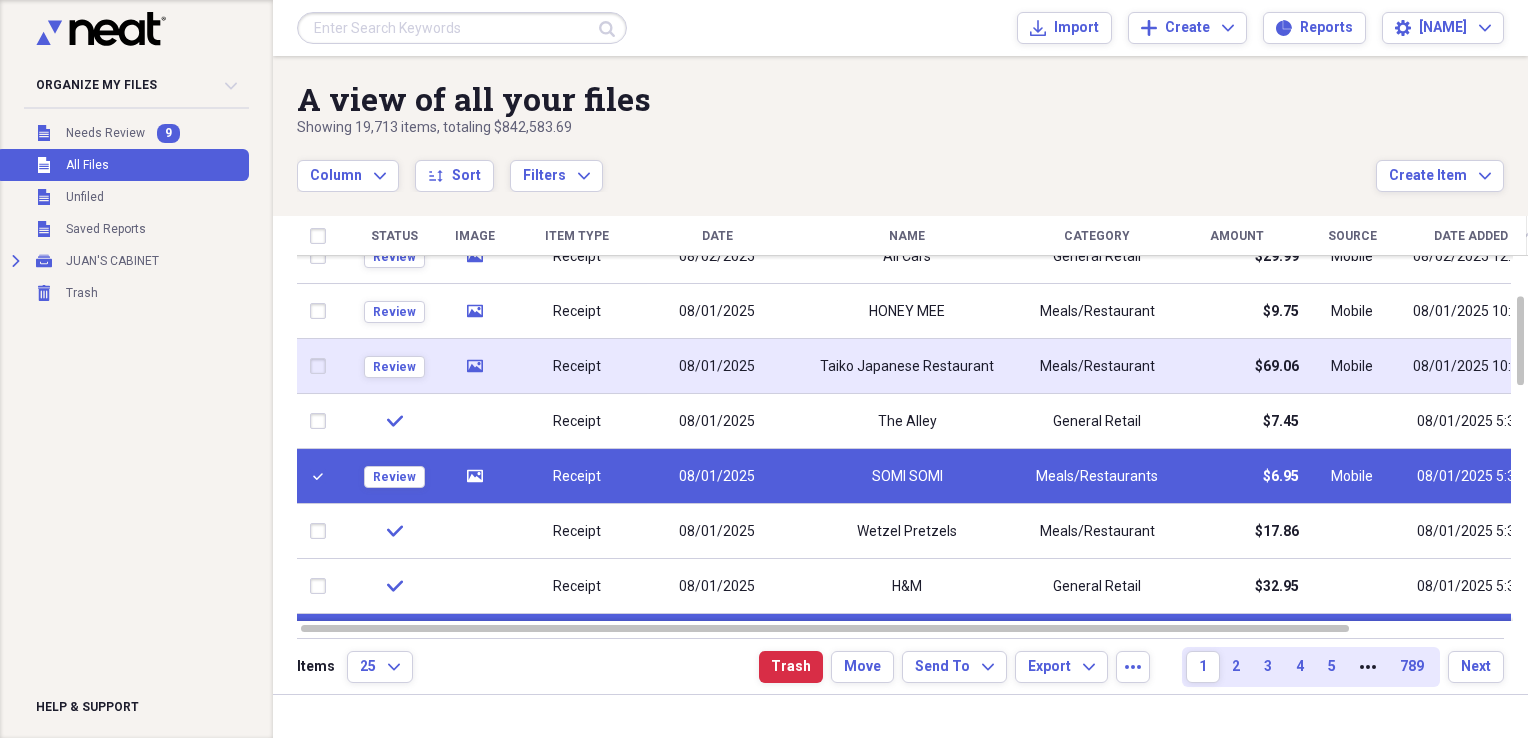 click at bounding box center (322, 366) 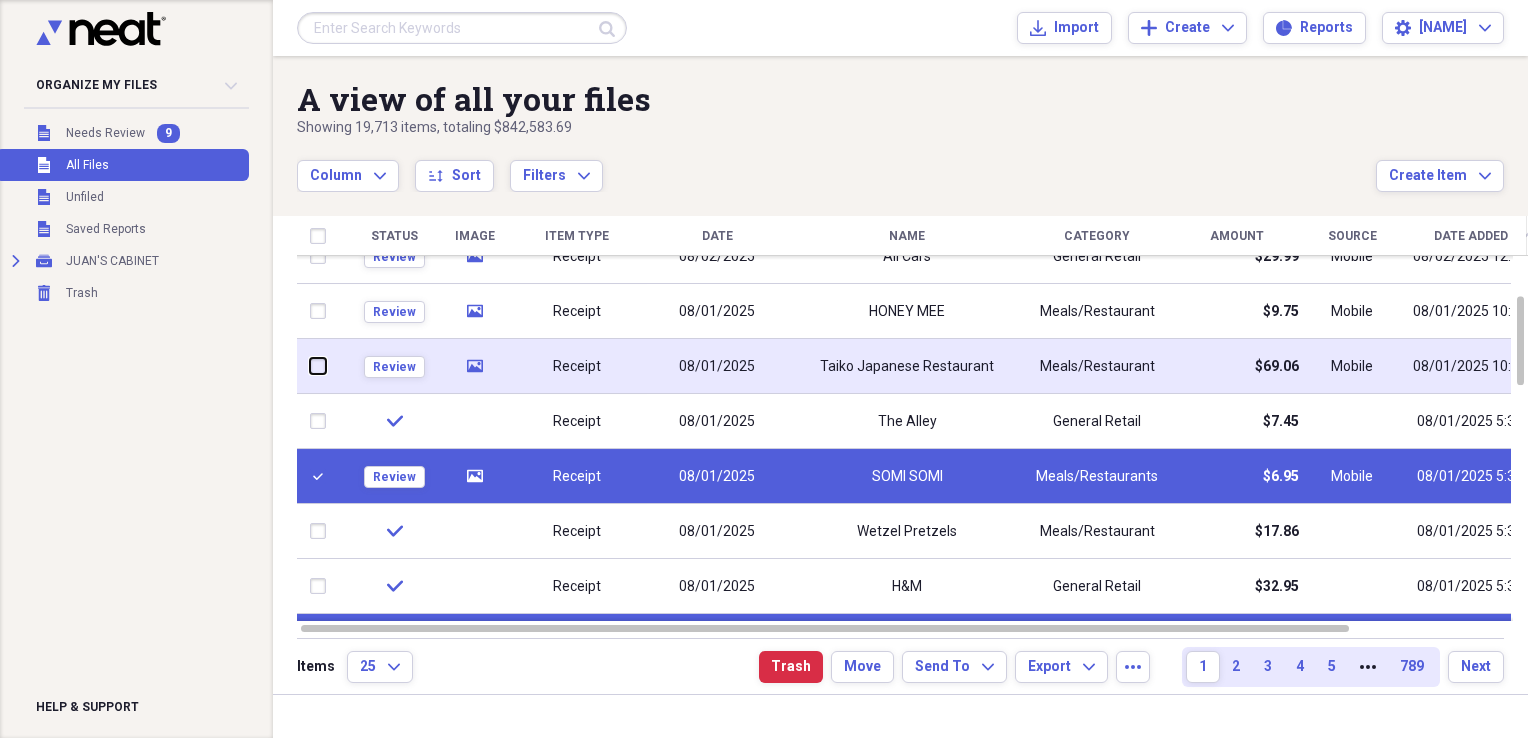 click at bounding box center [310, 366] 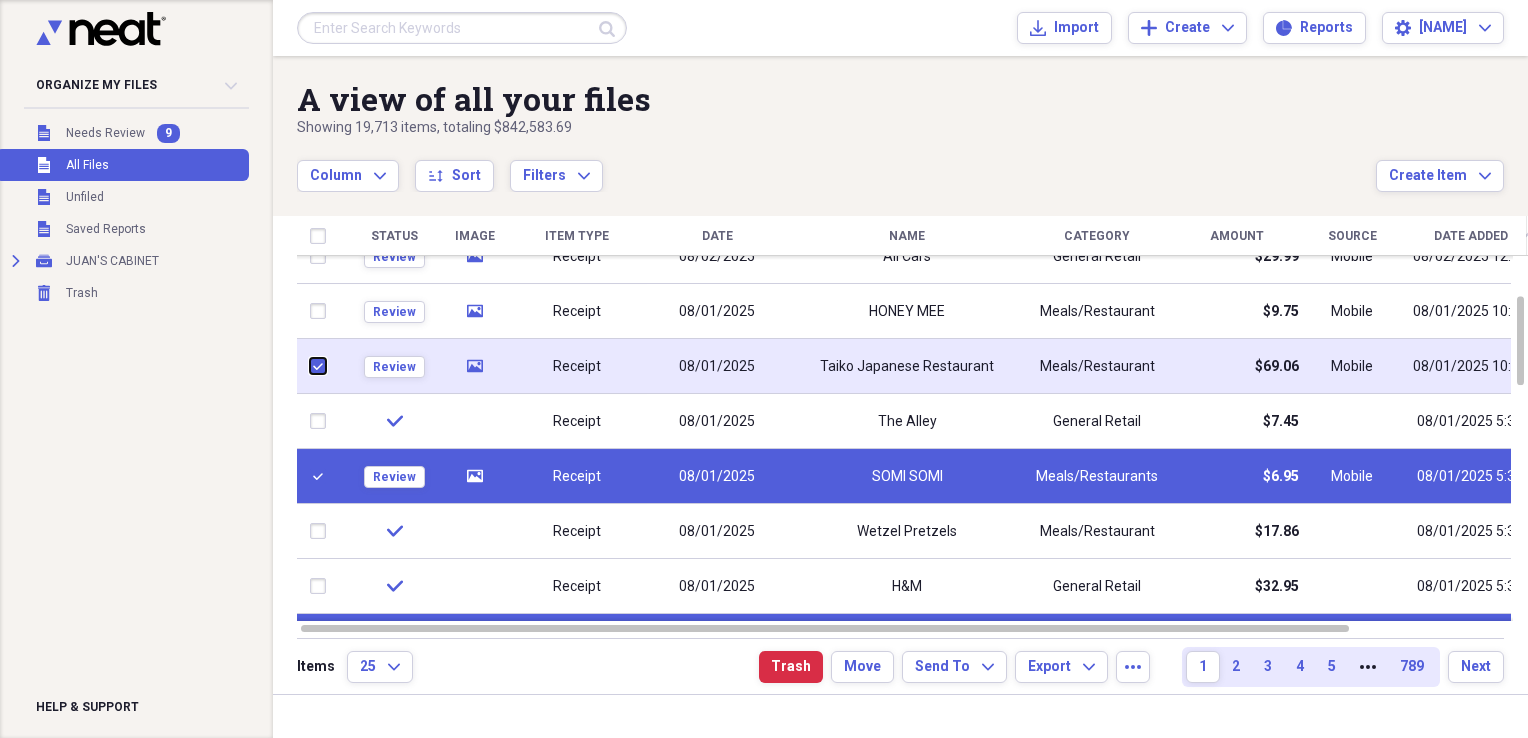 checkbox on "true" 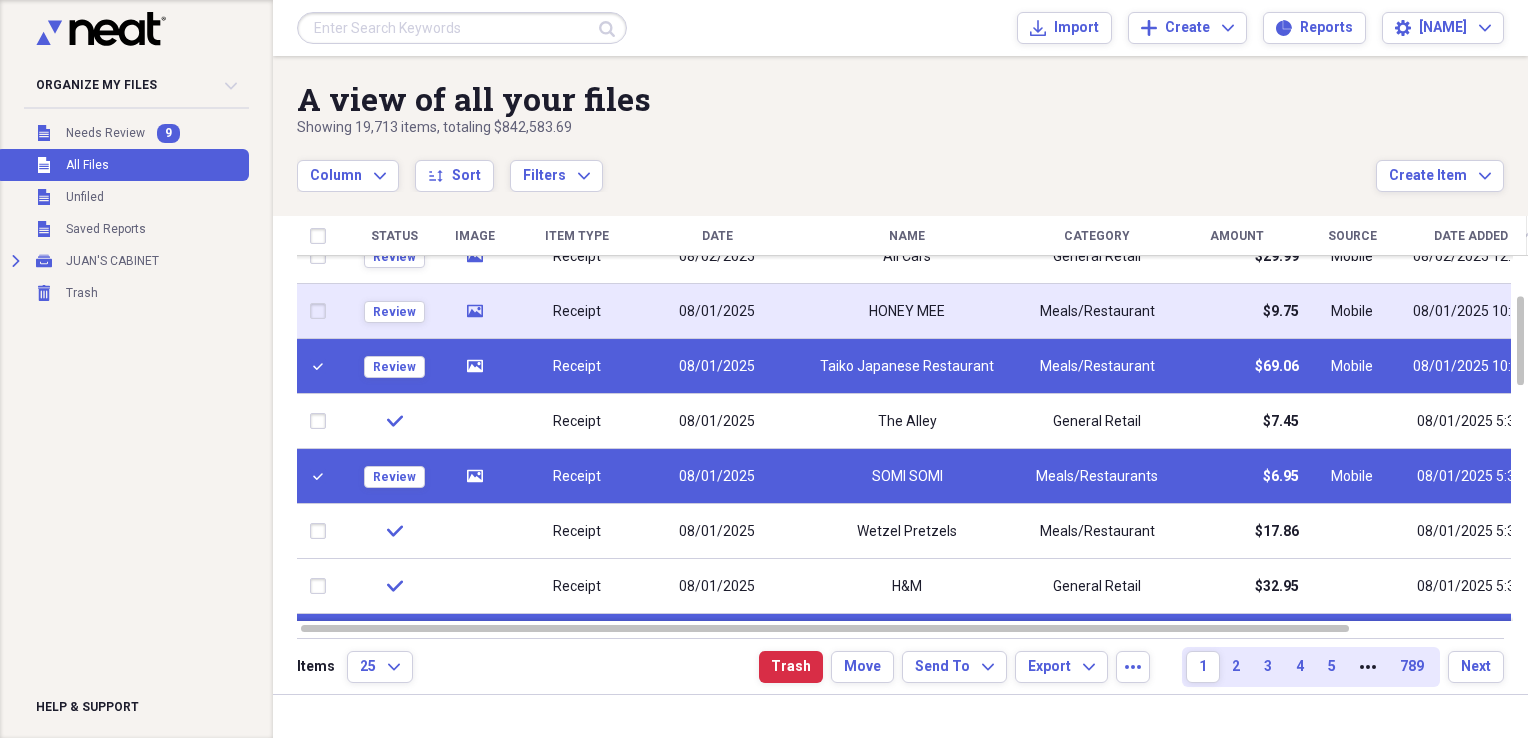 click at bounding box center [322, 311] 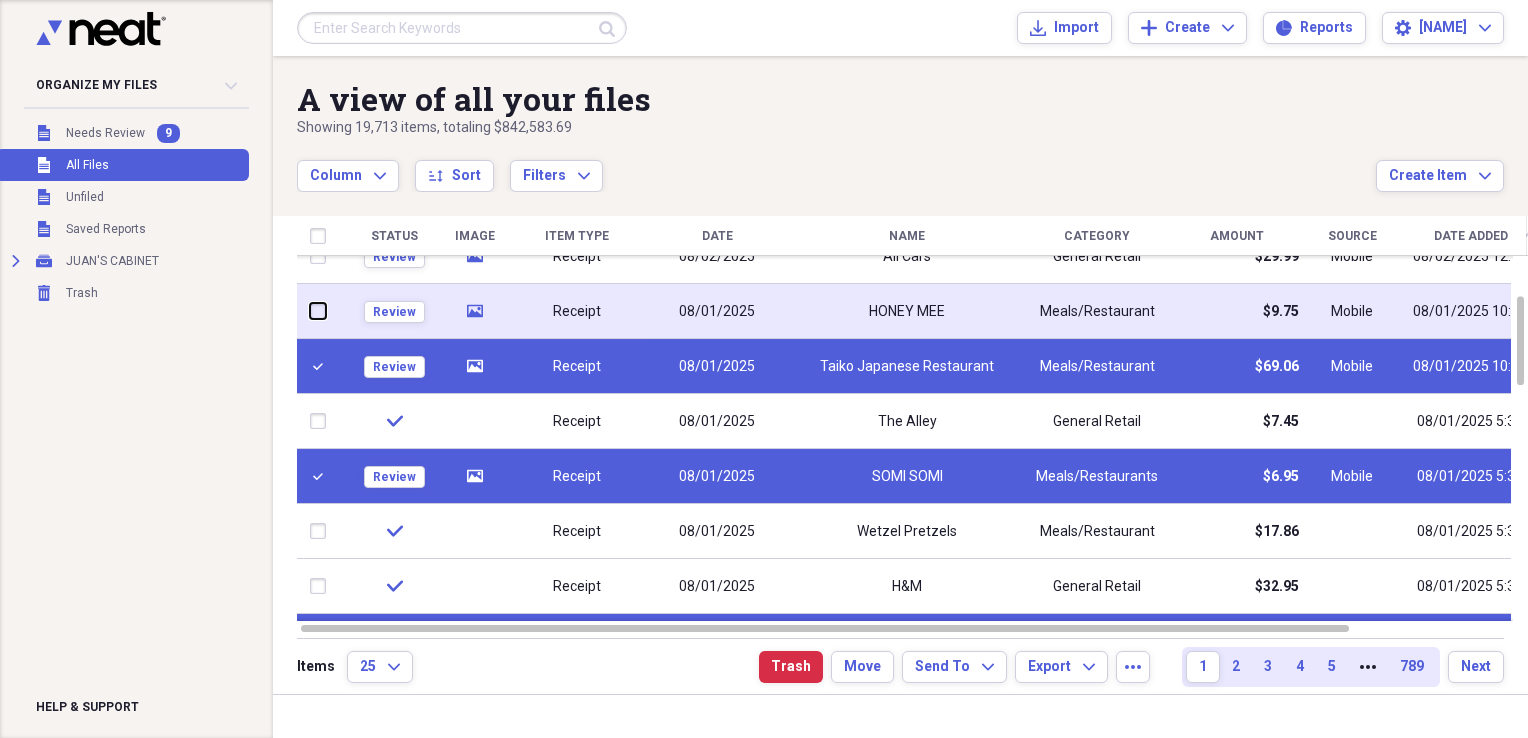 click at bounding box center [310, 311] 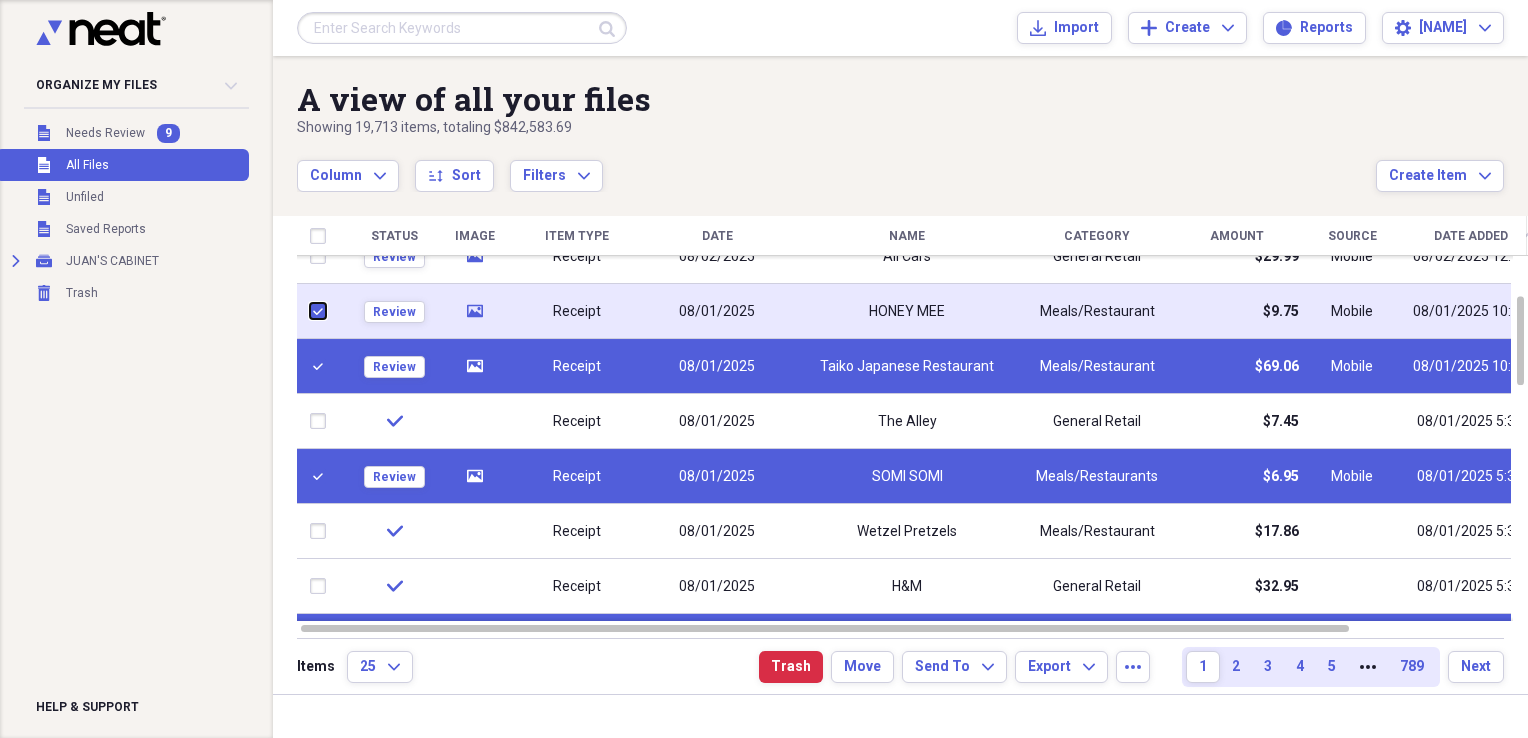 checkbox on "true" 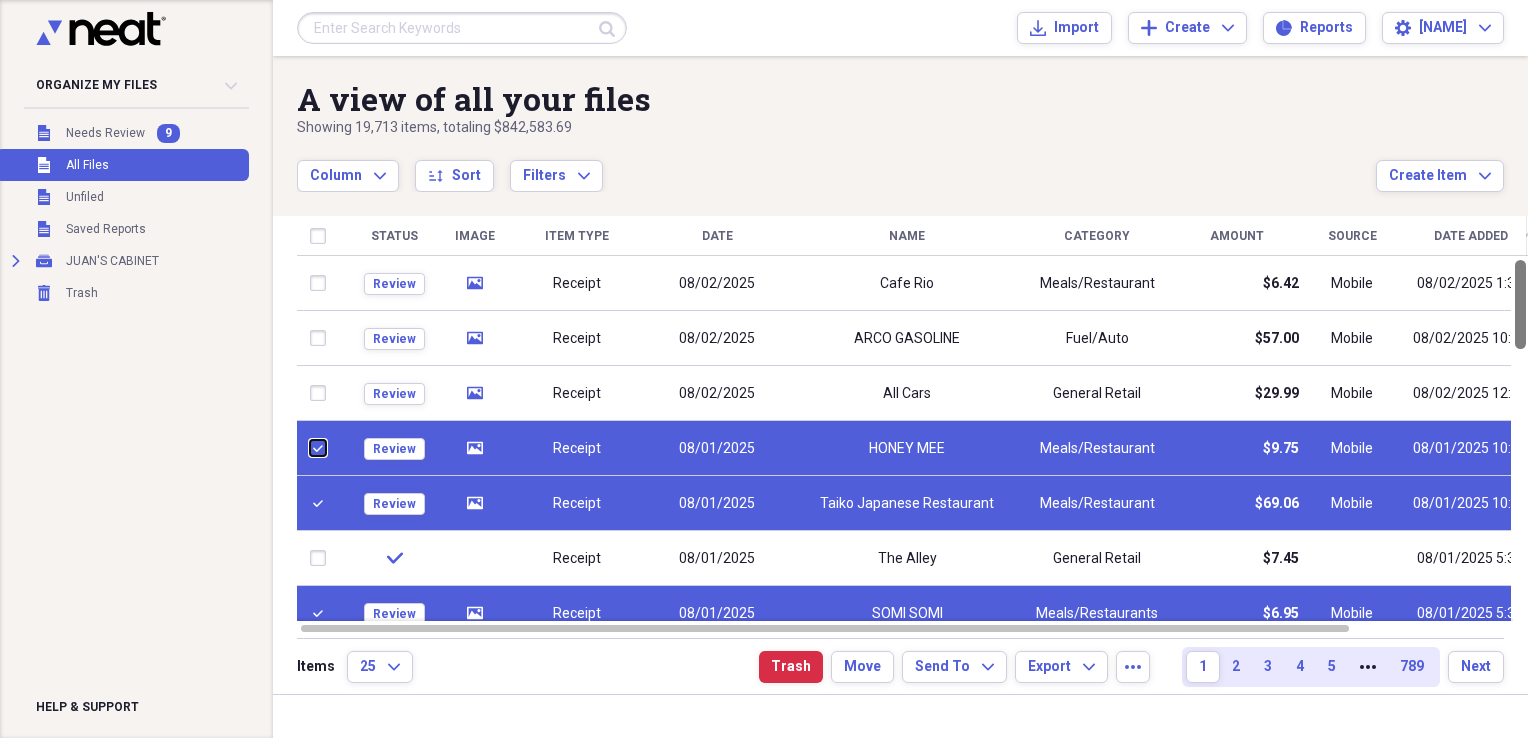 drag, startPoint x: 1520, startPoint y: 363, endPoint x: 1522, endPoint y: 322, distance: 41.04875 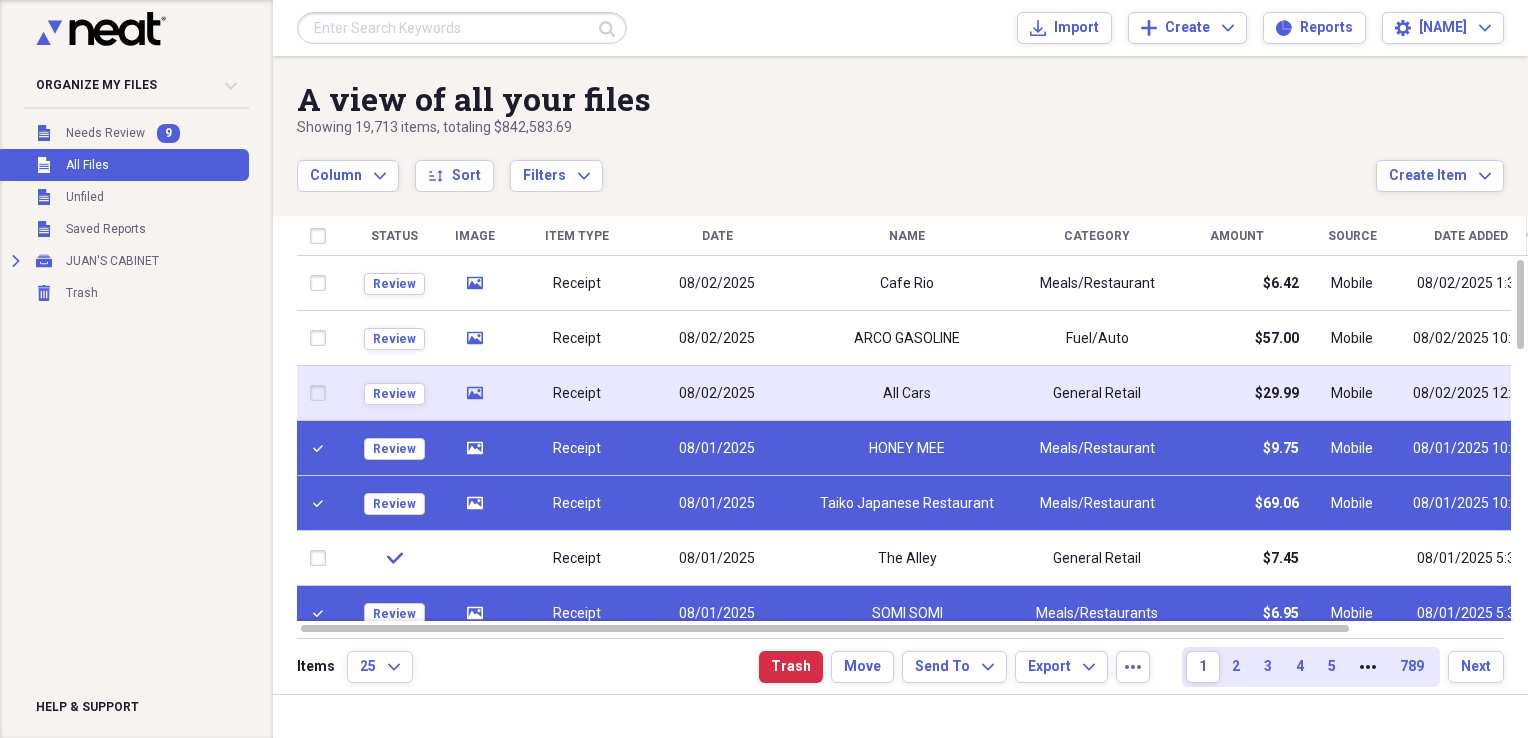 click at bounding box center (322, 393) 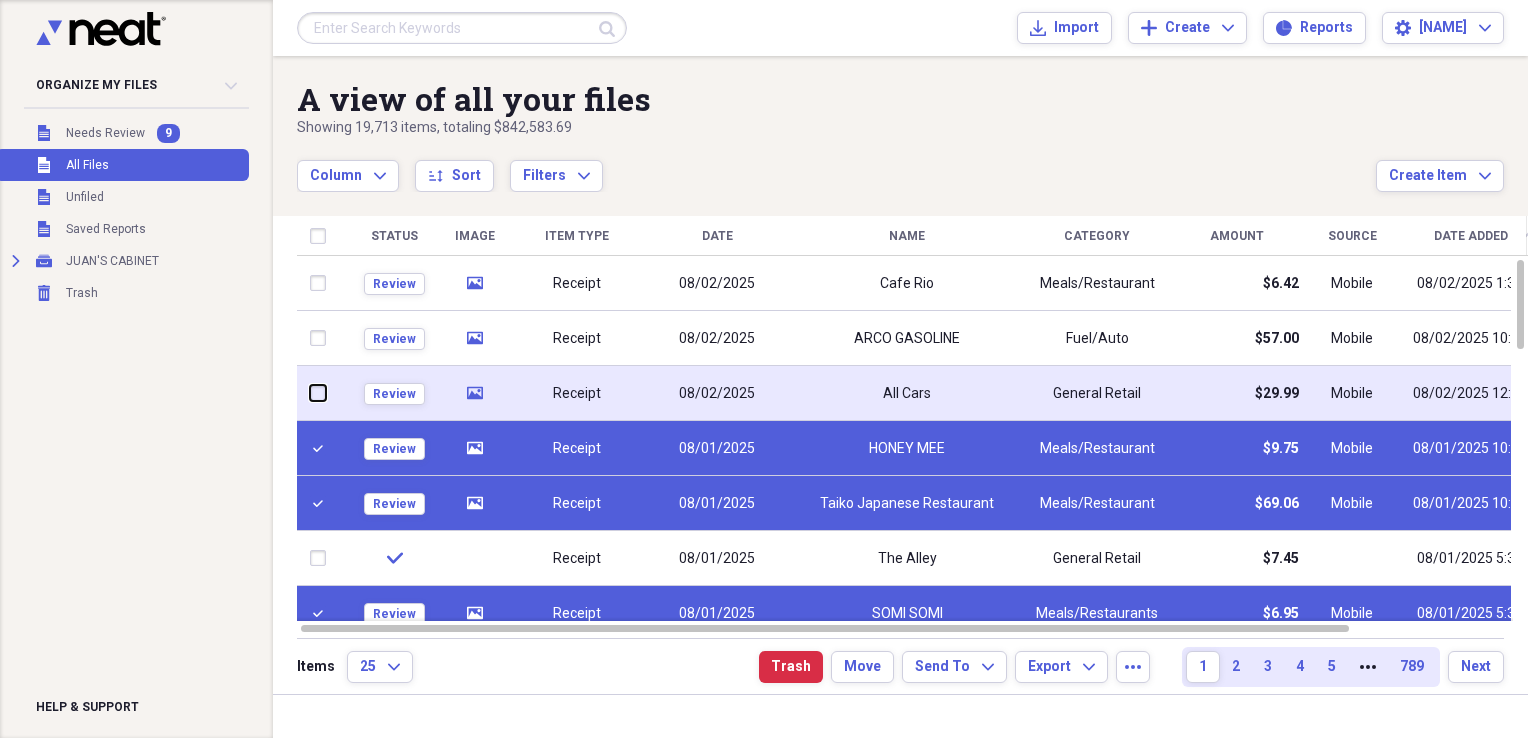 click at bounding box center [310, 393] 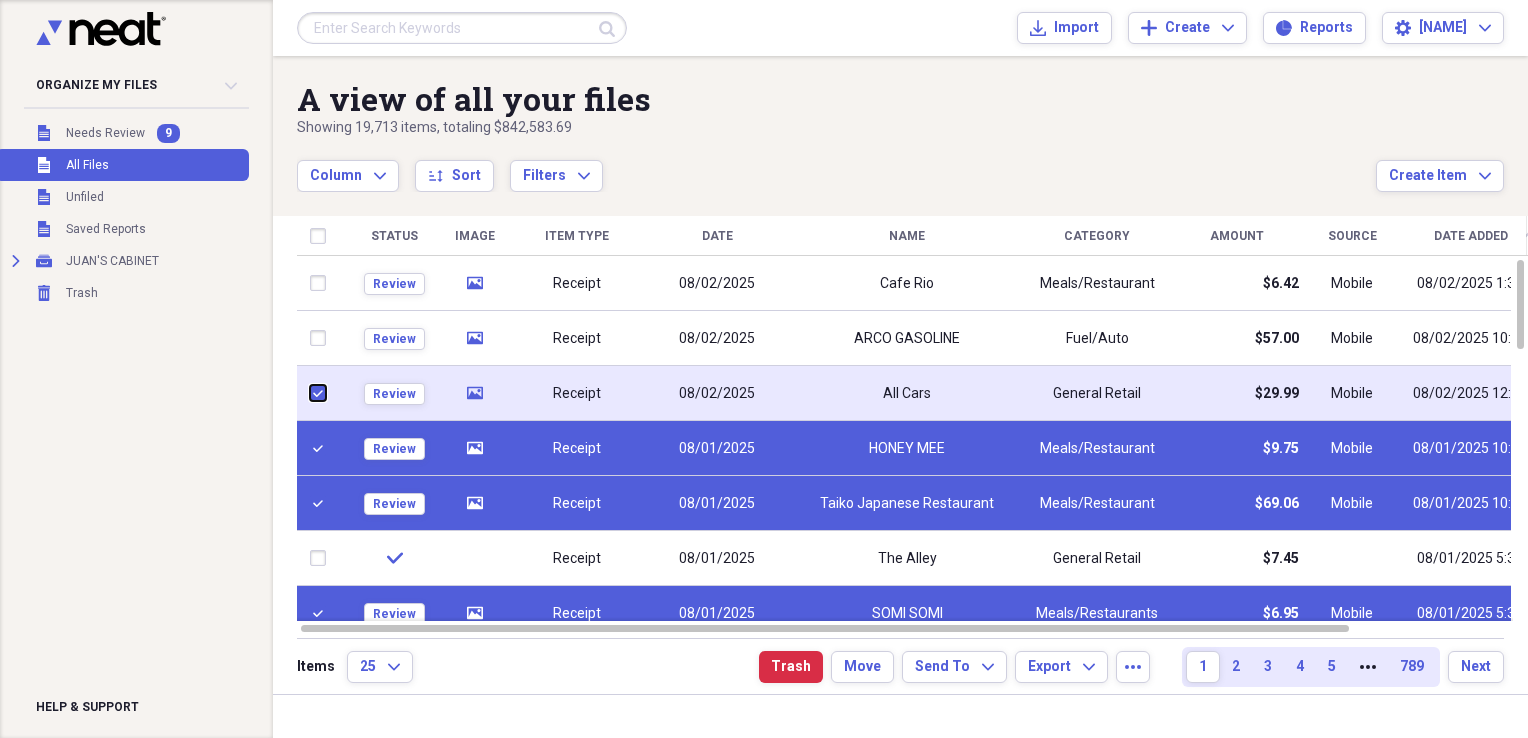 checkbox on "true" 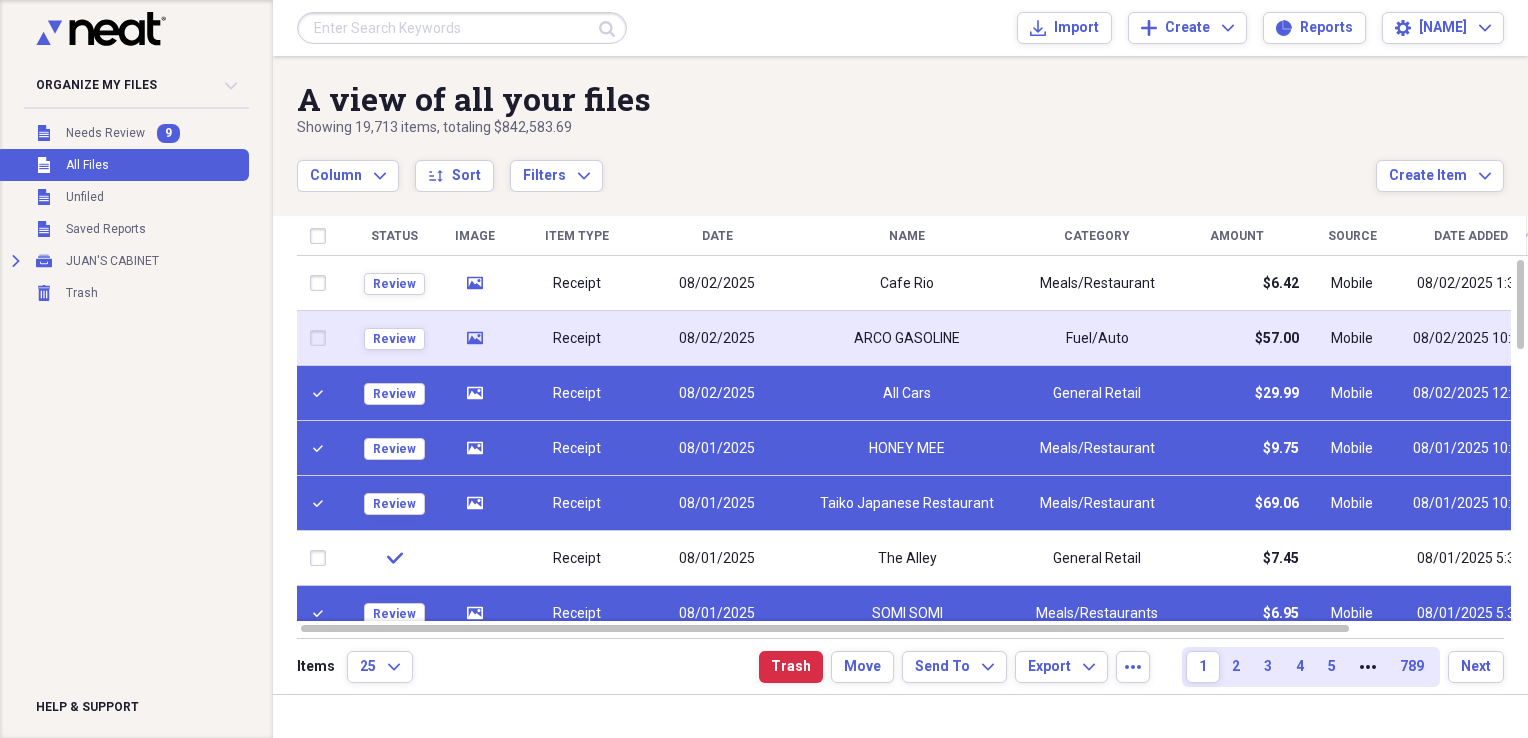 click at bounding box center [322, 338] 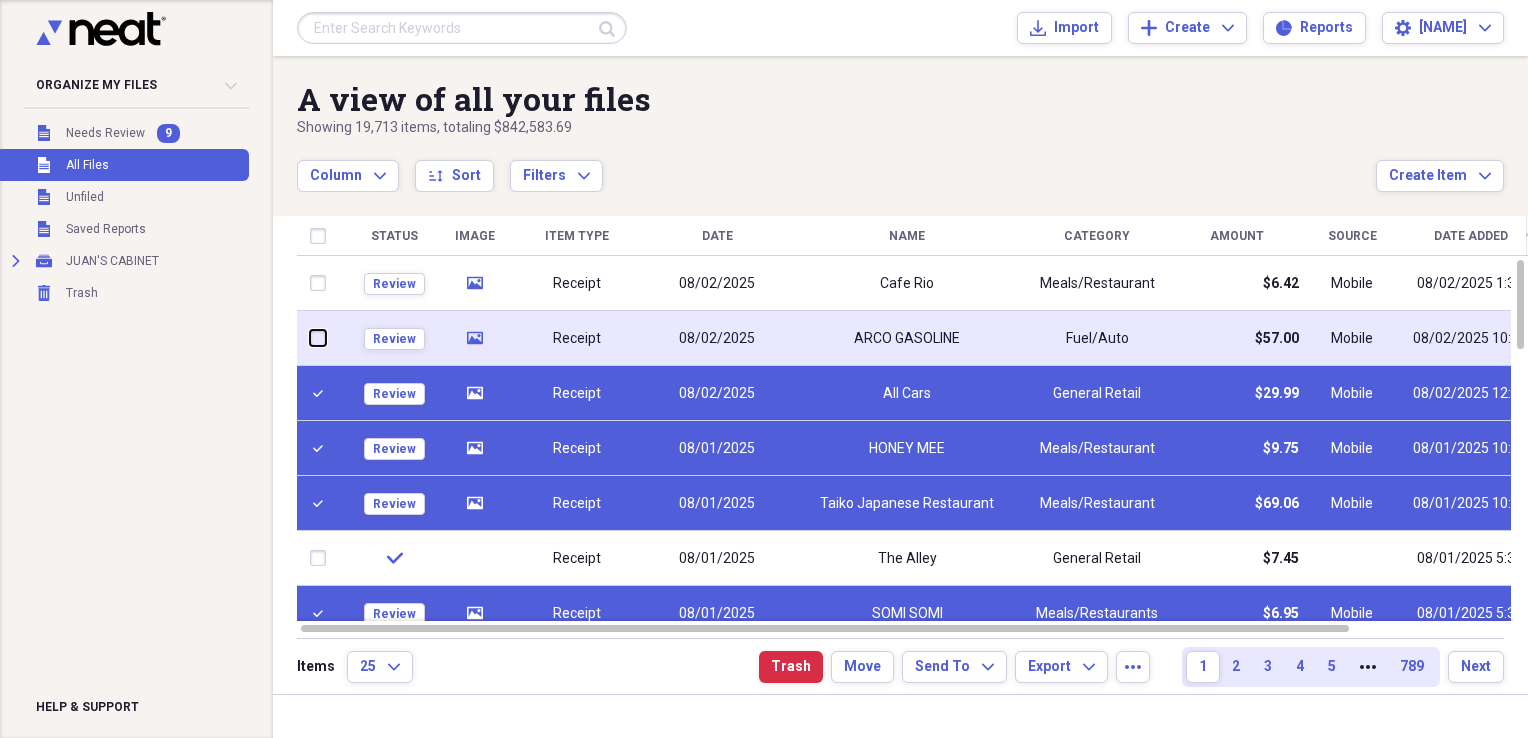 click at bounding box center [310, 338] 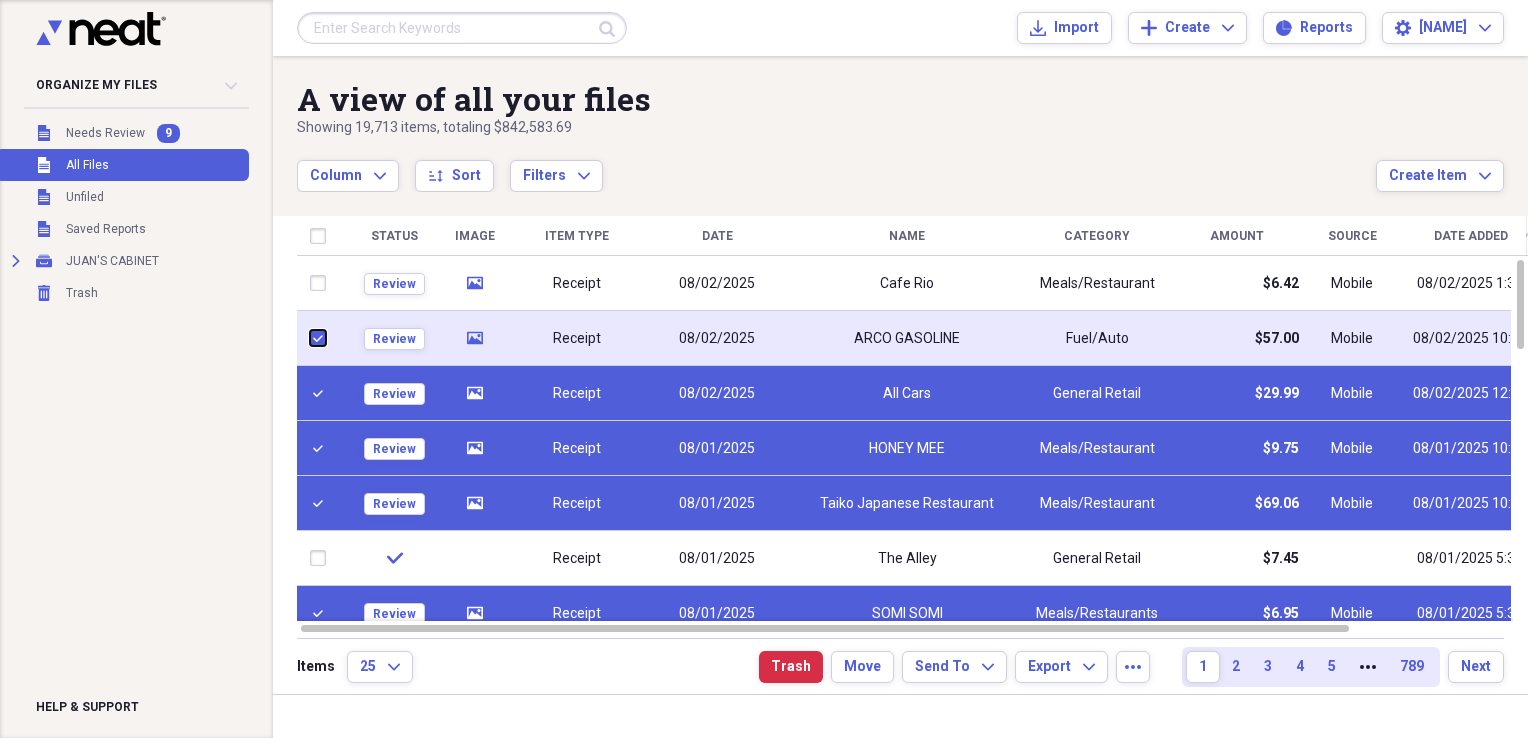 checkbox on "true" 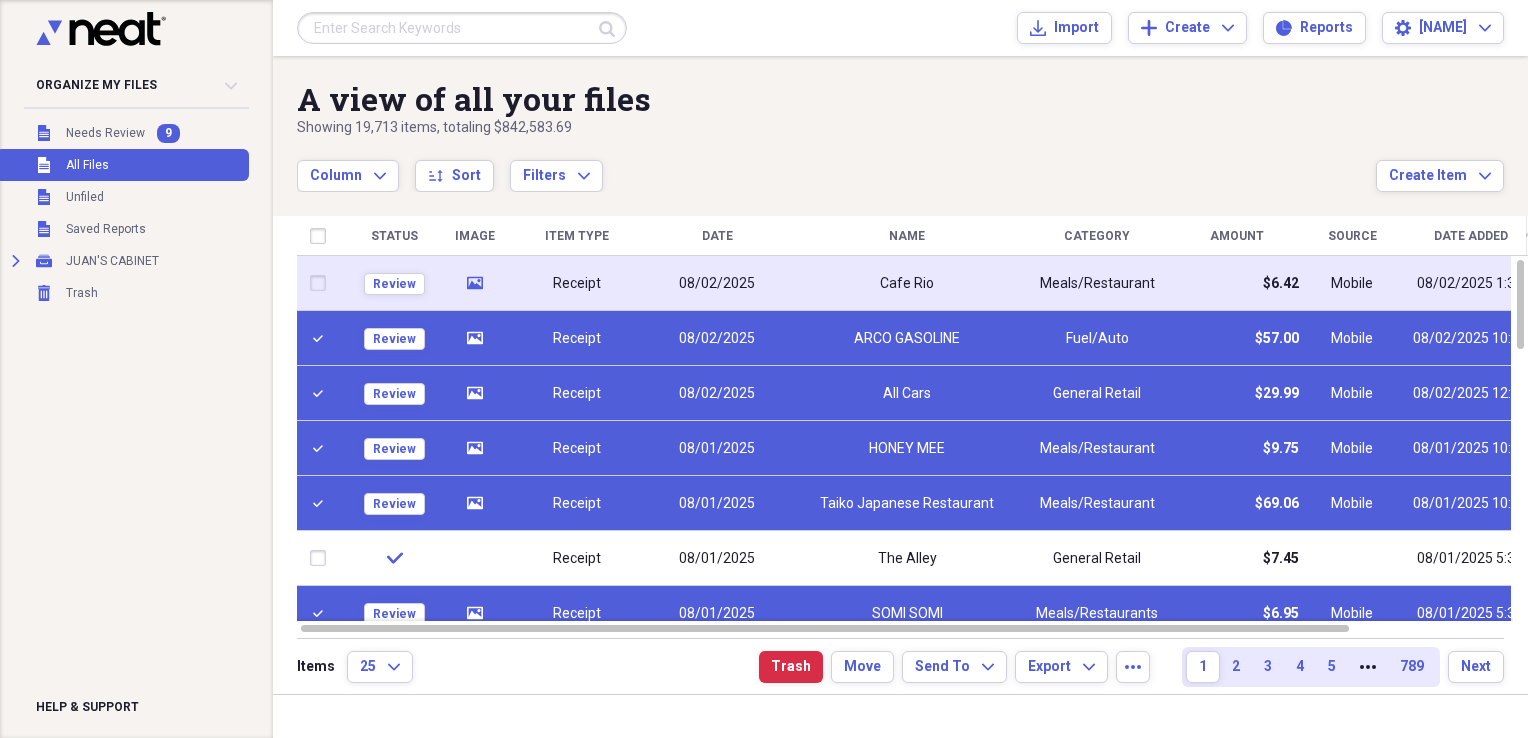 click at bounding box center (322, 283) 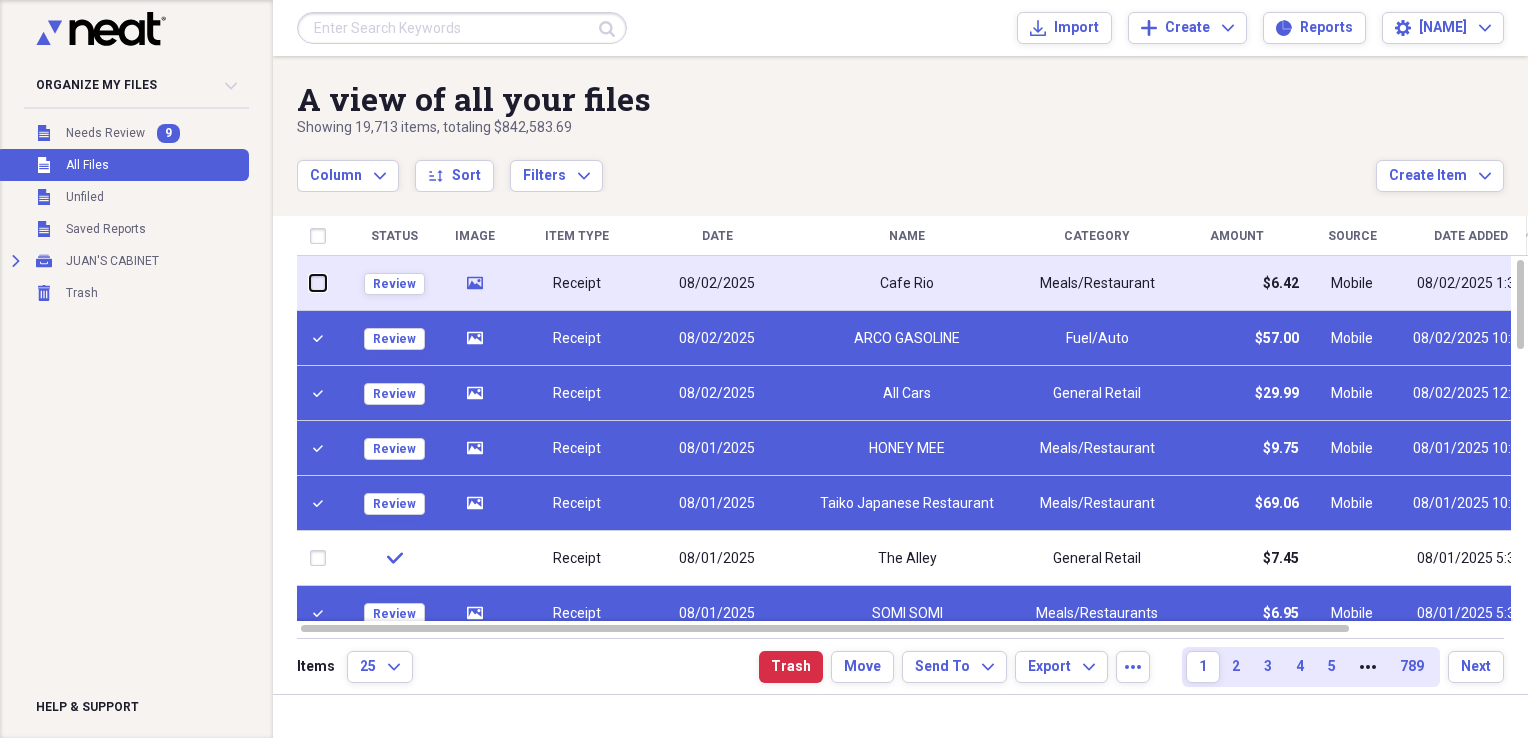 click at bounding box center [310, 283] 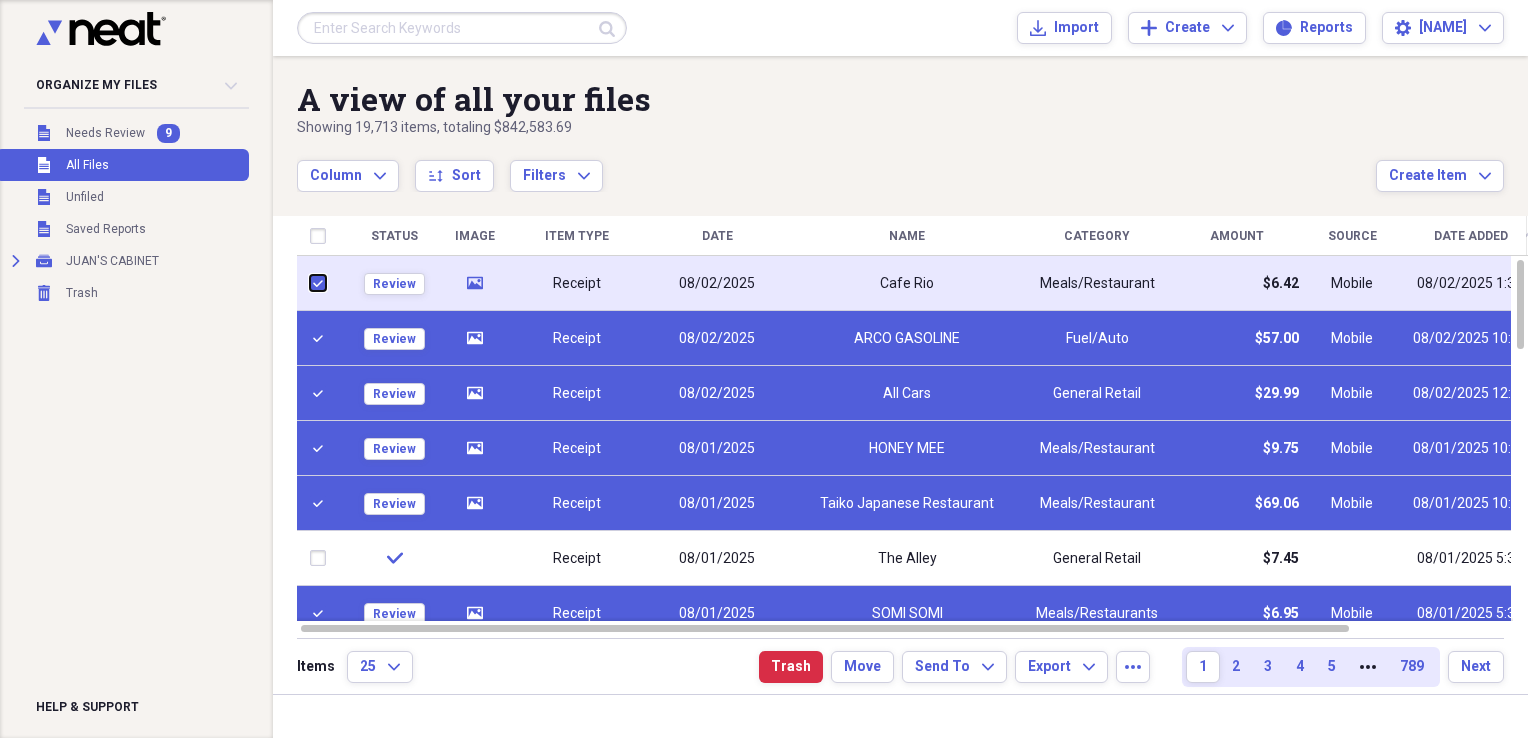 checkbox on "true" 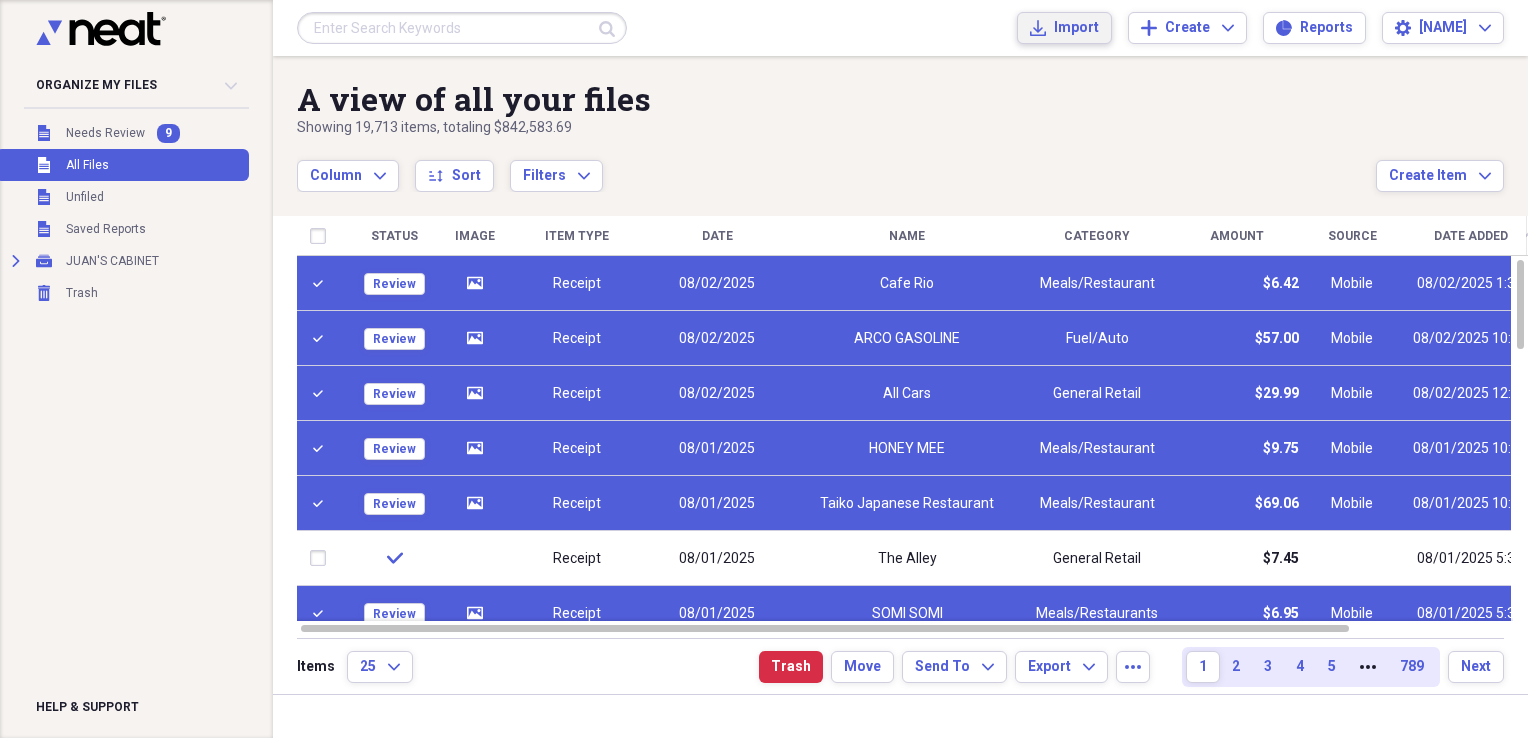 click on "Import" at bounding box center (1076, 28) 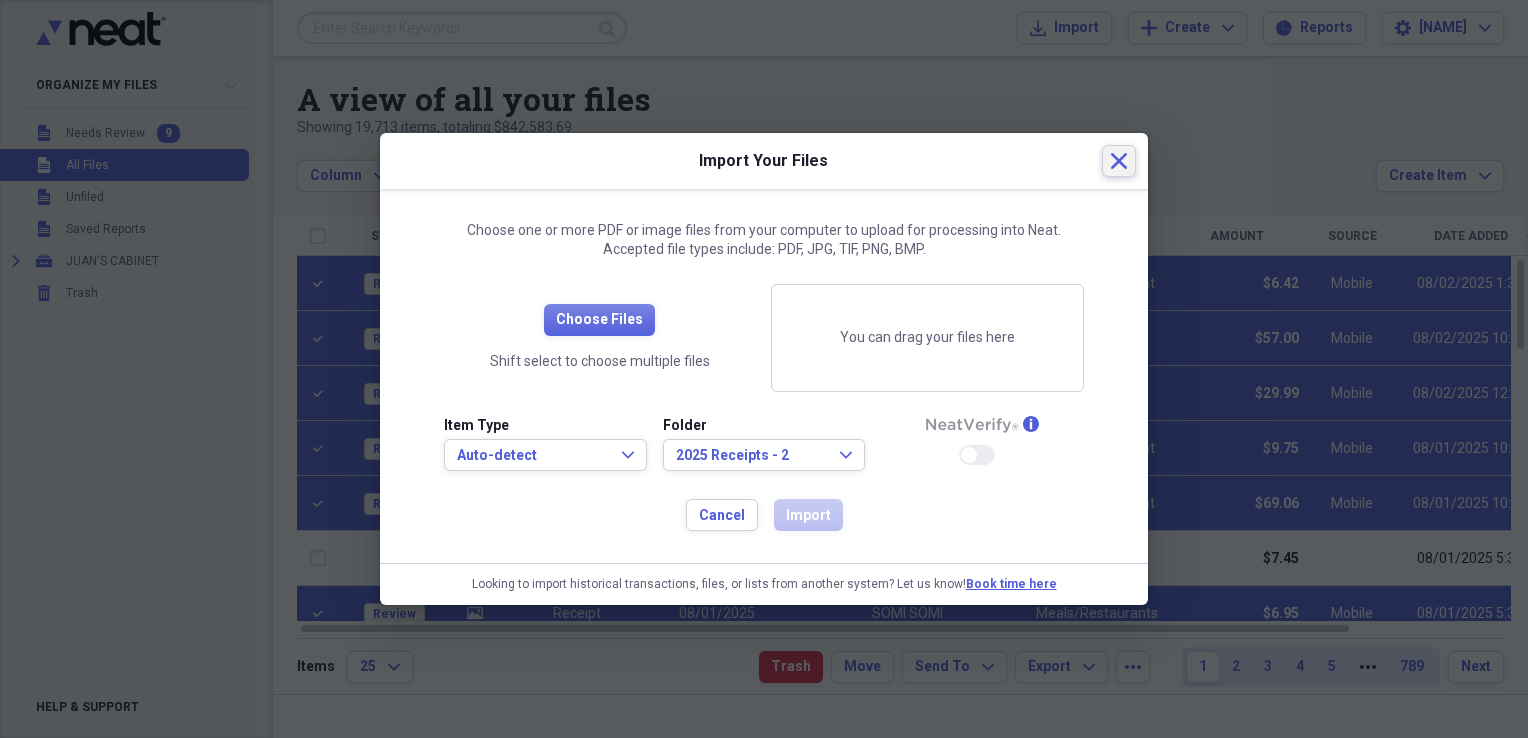 click on "Close" at bounding box center [1119, 161] 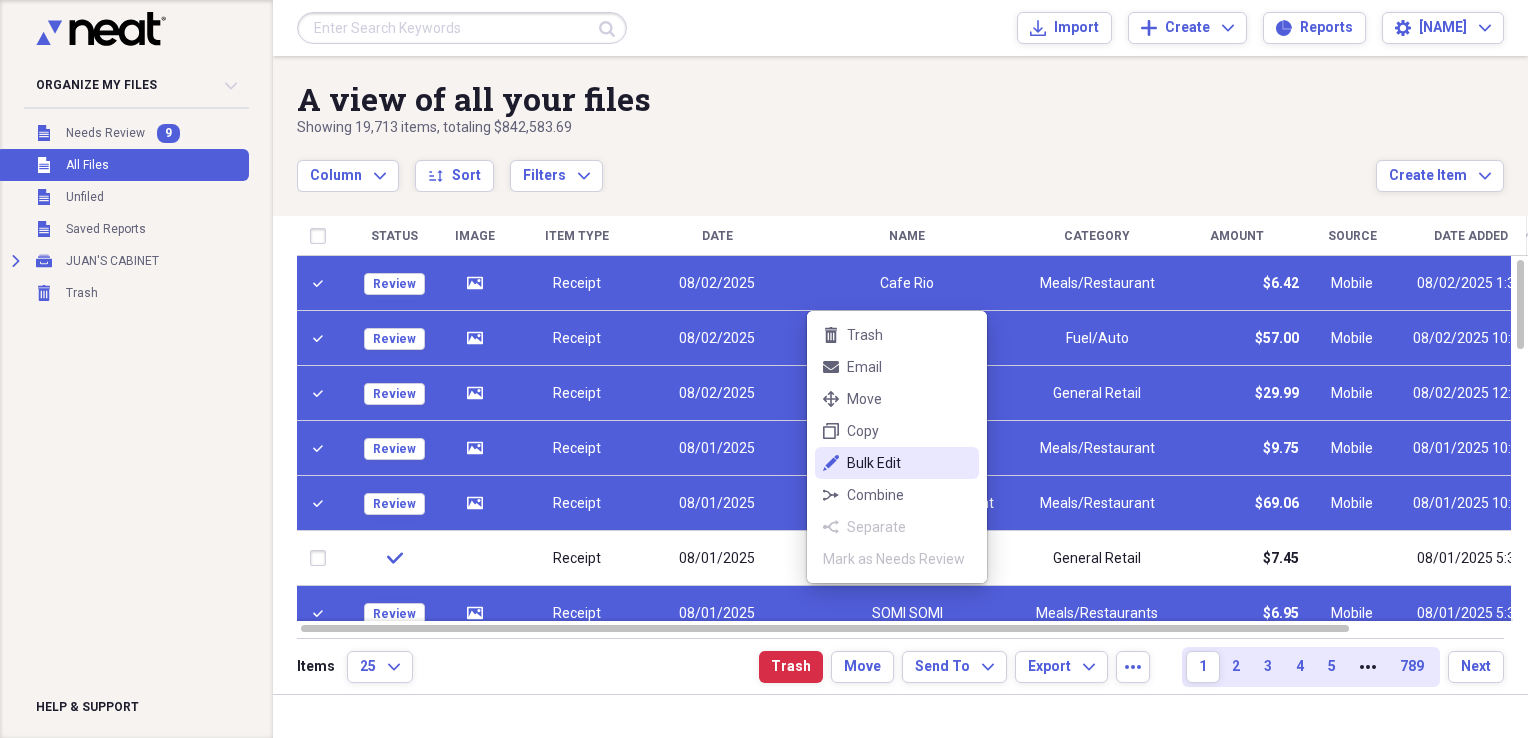 click on "Bulk Edit" at bounding box center (909, 463) 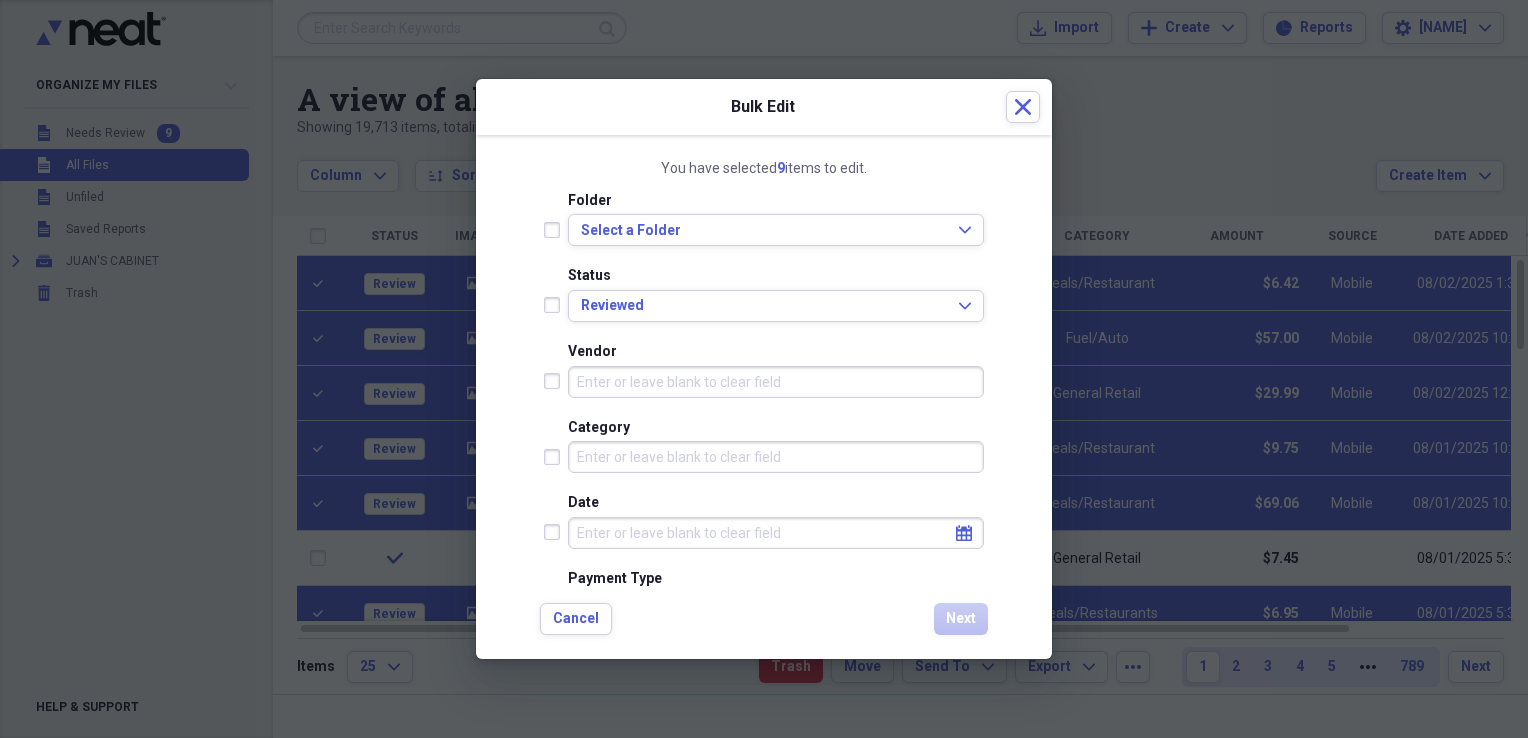 click at bounding box center [556, 305] 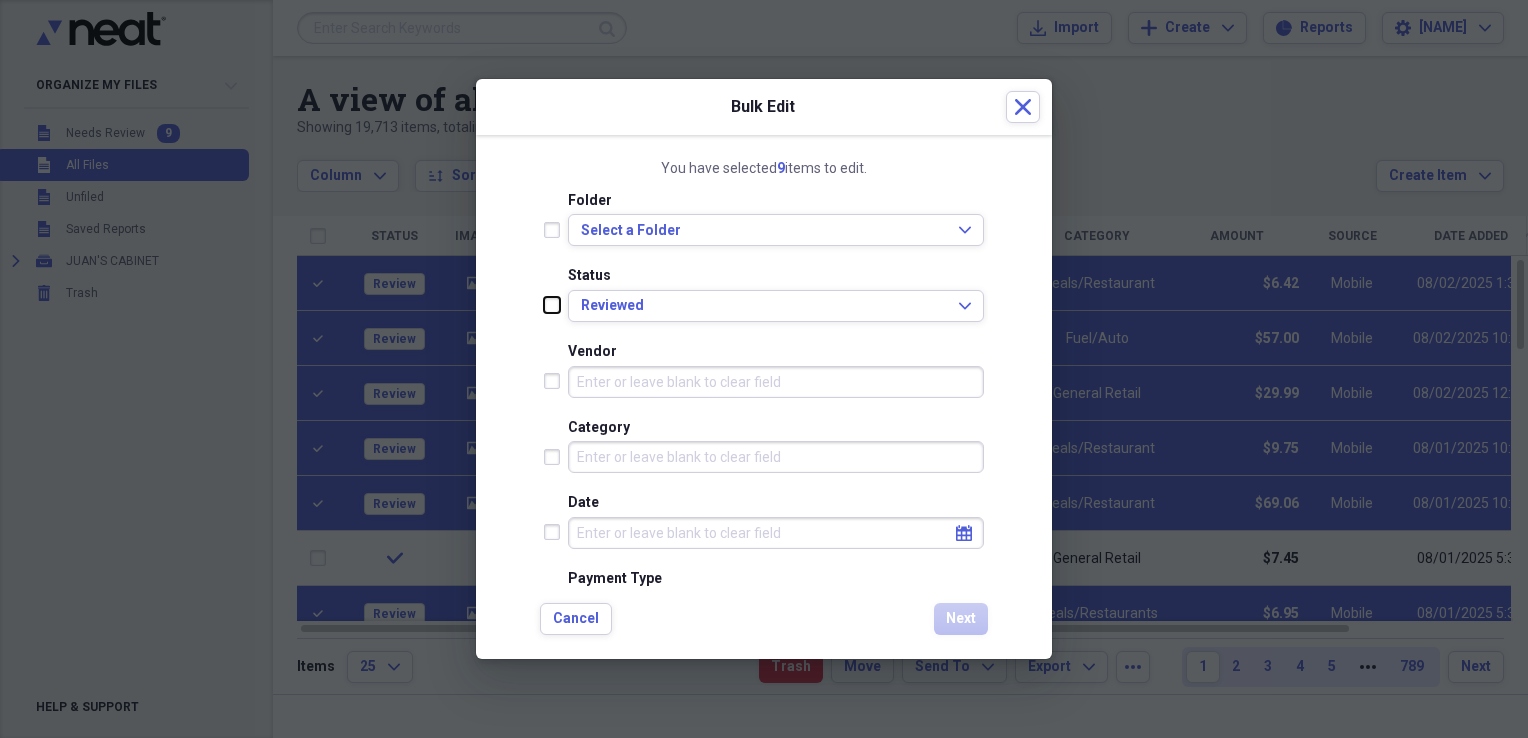 click at bounding box center (544, 305) 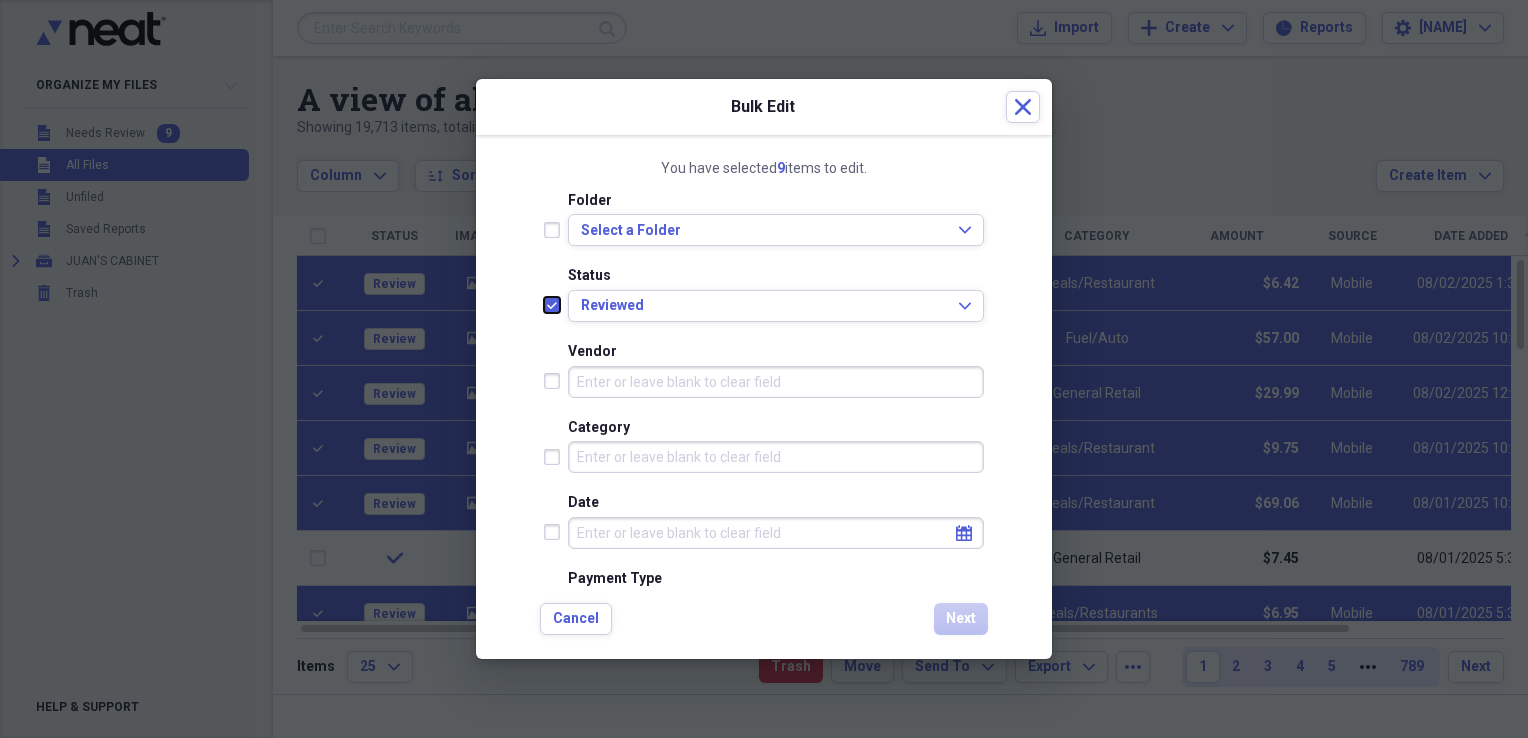 checkbox on "true" 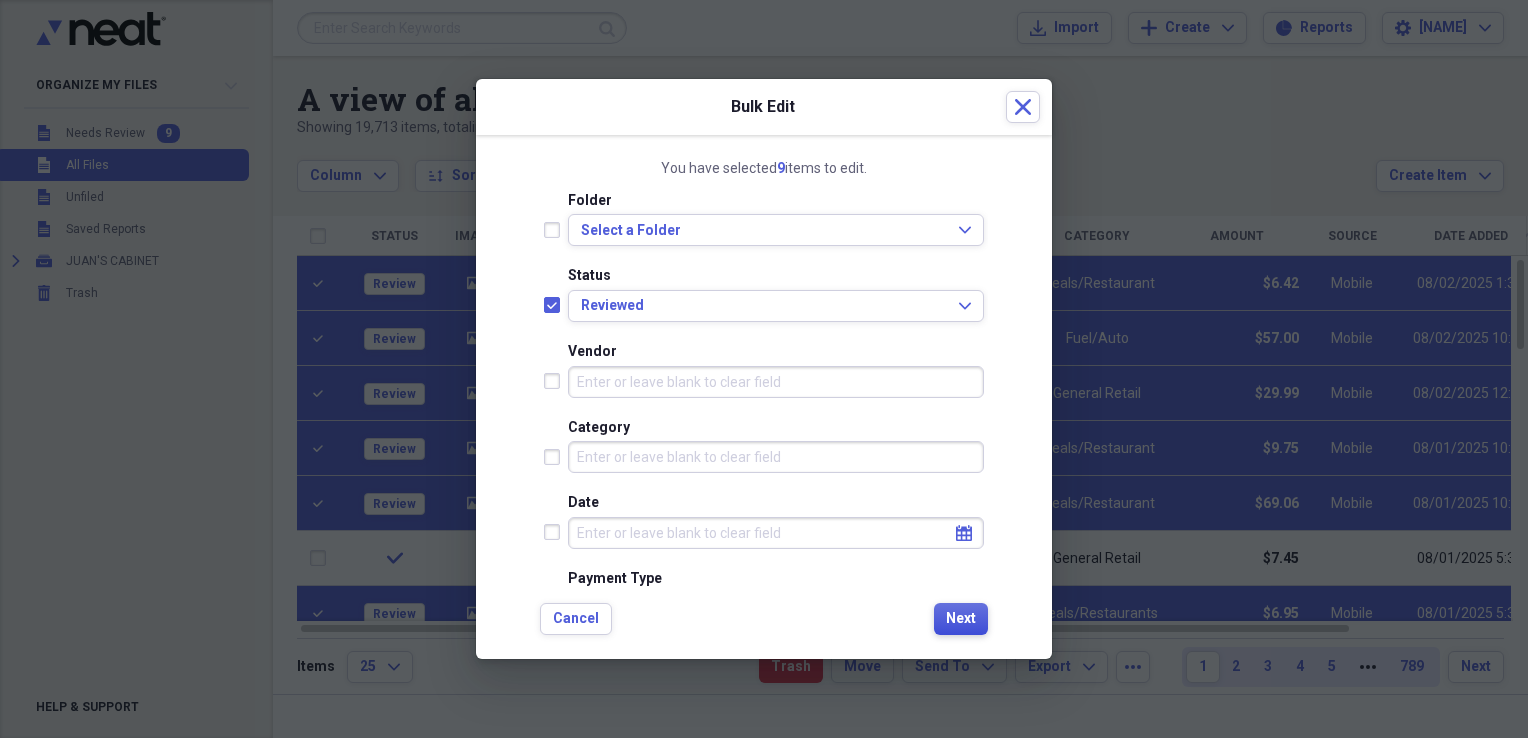 click on "Next" at bounding box center [961, 619] 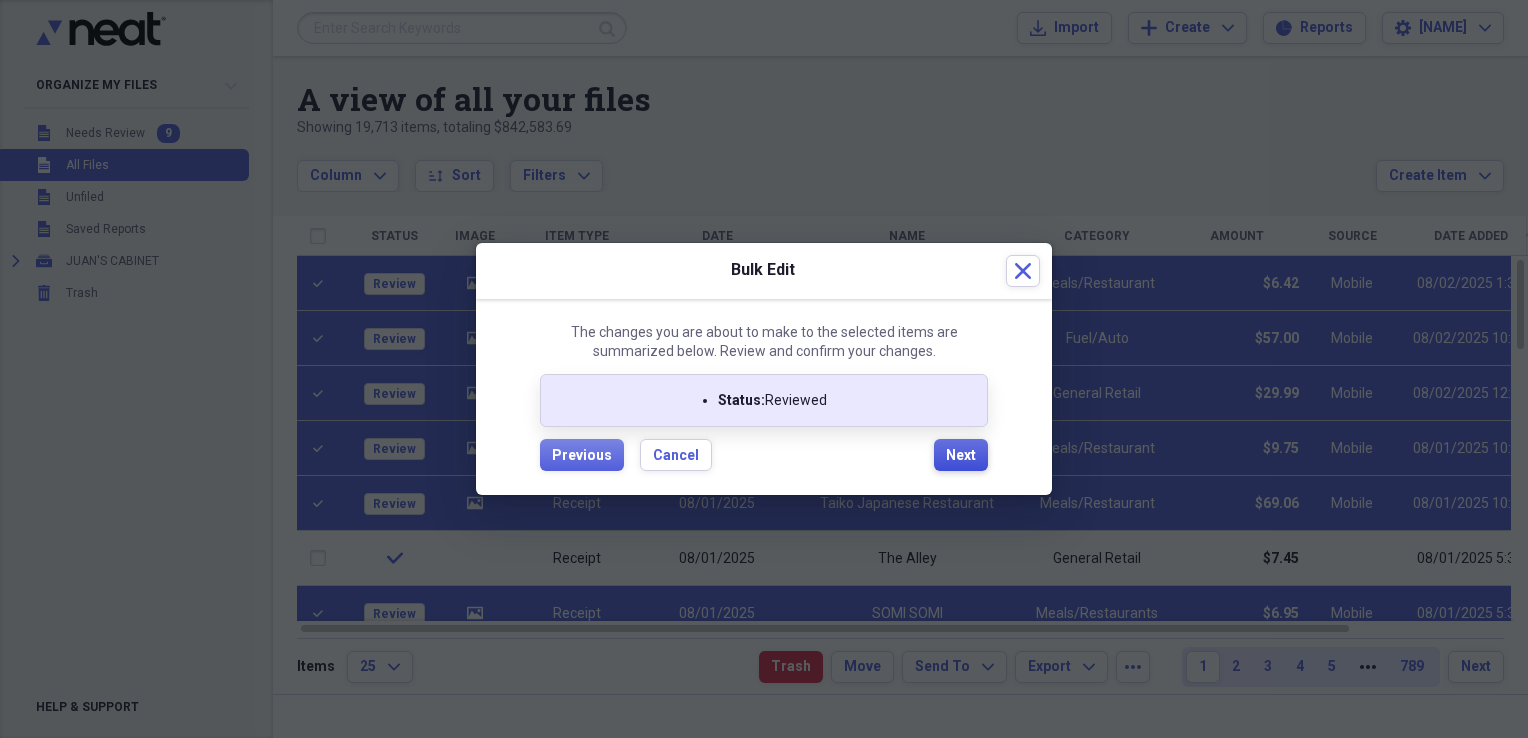 click on "Next" at bounding box center (961, 455) 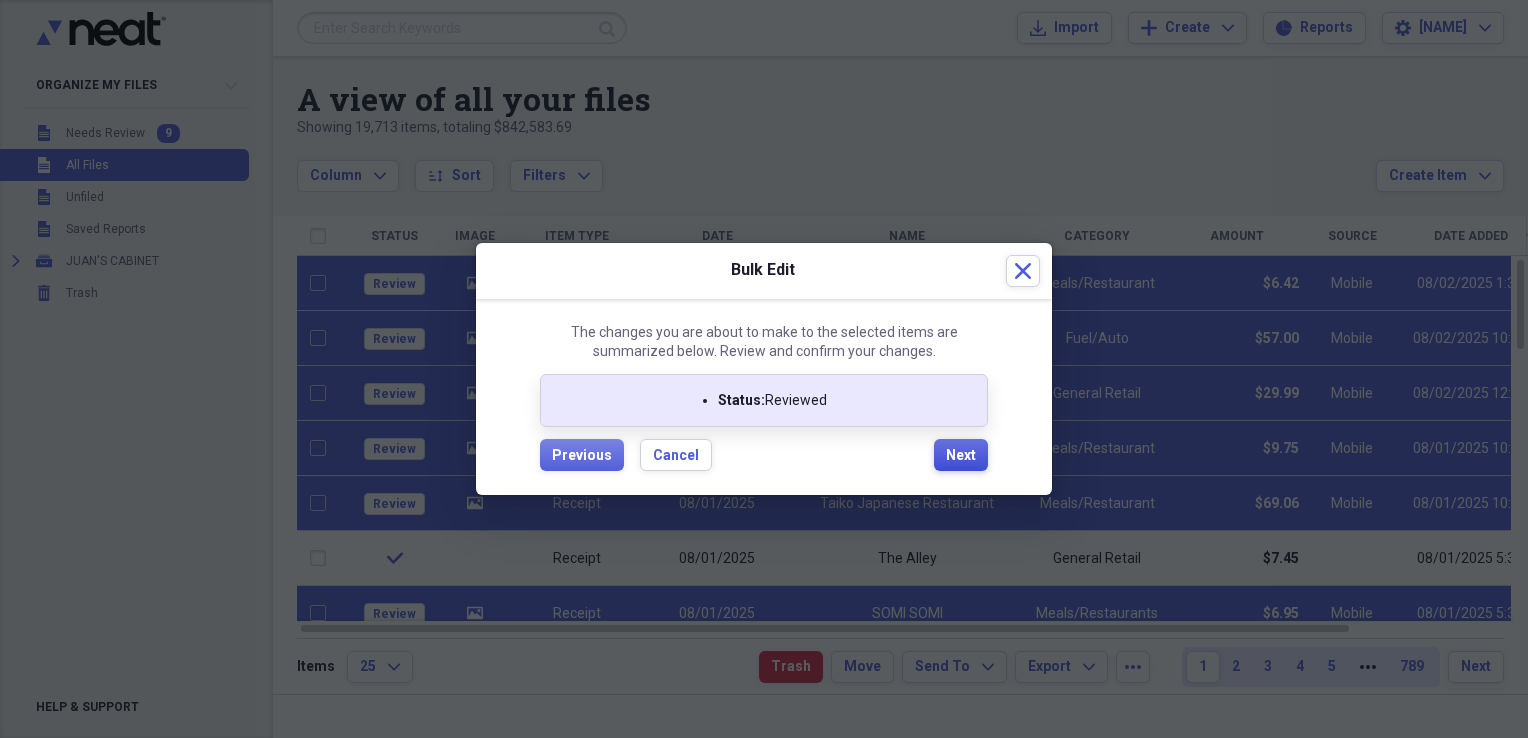 checkbox on "false" 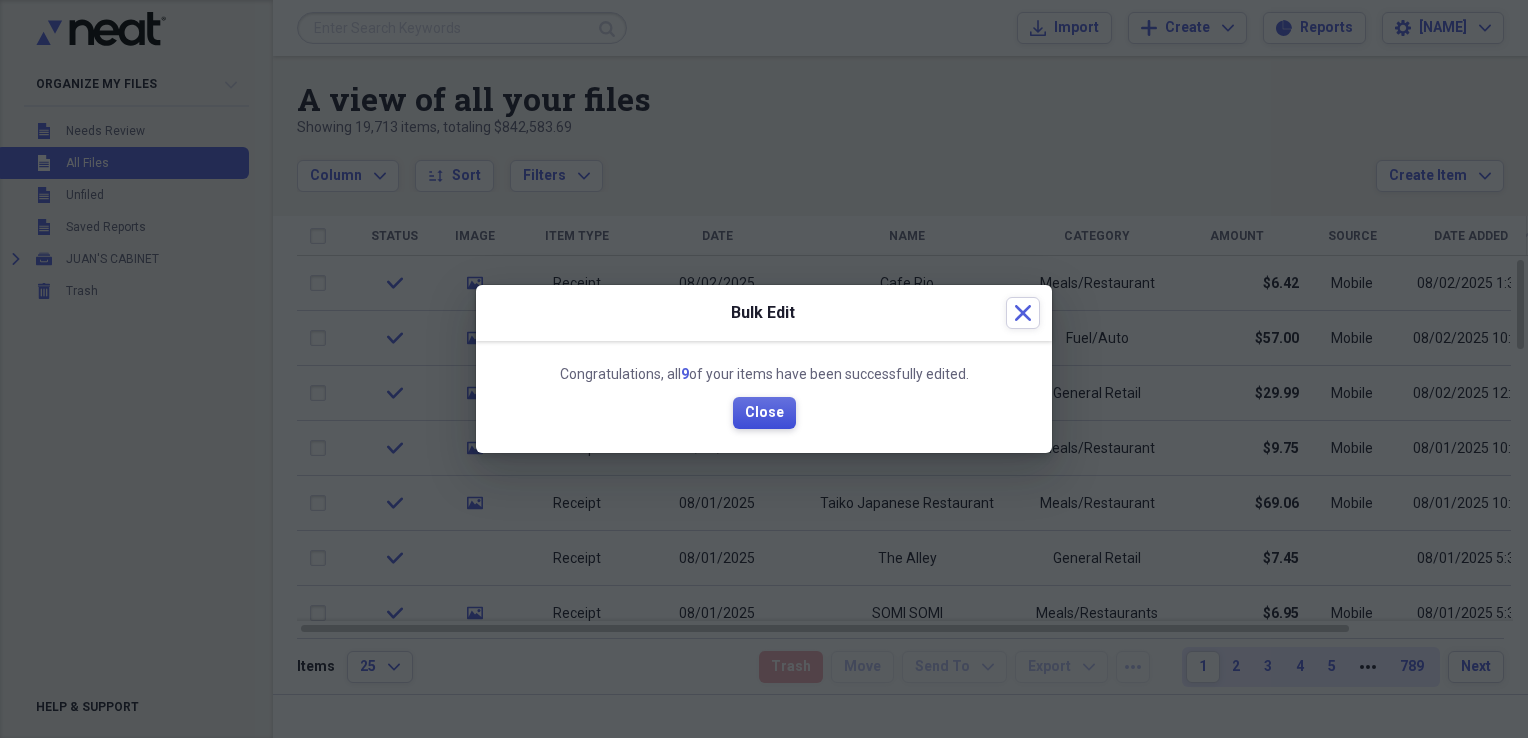 click on "Close" at bounding box center (764, 413) 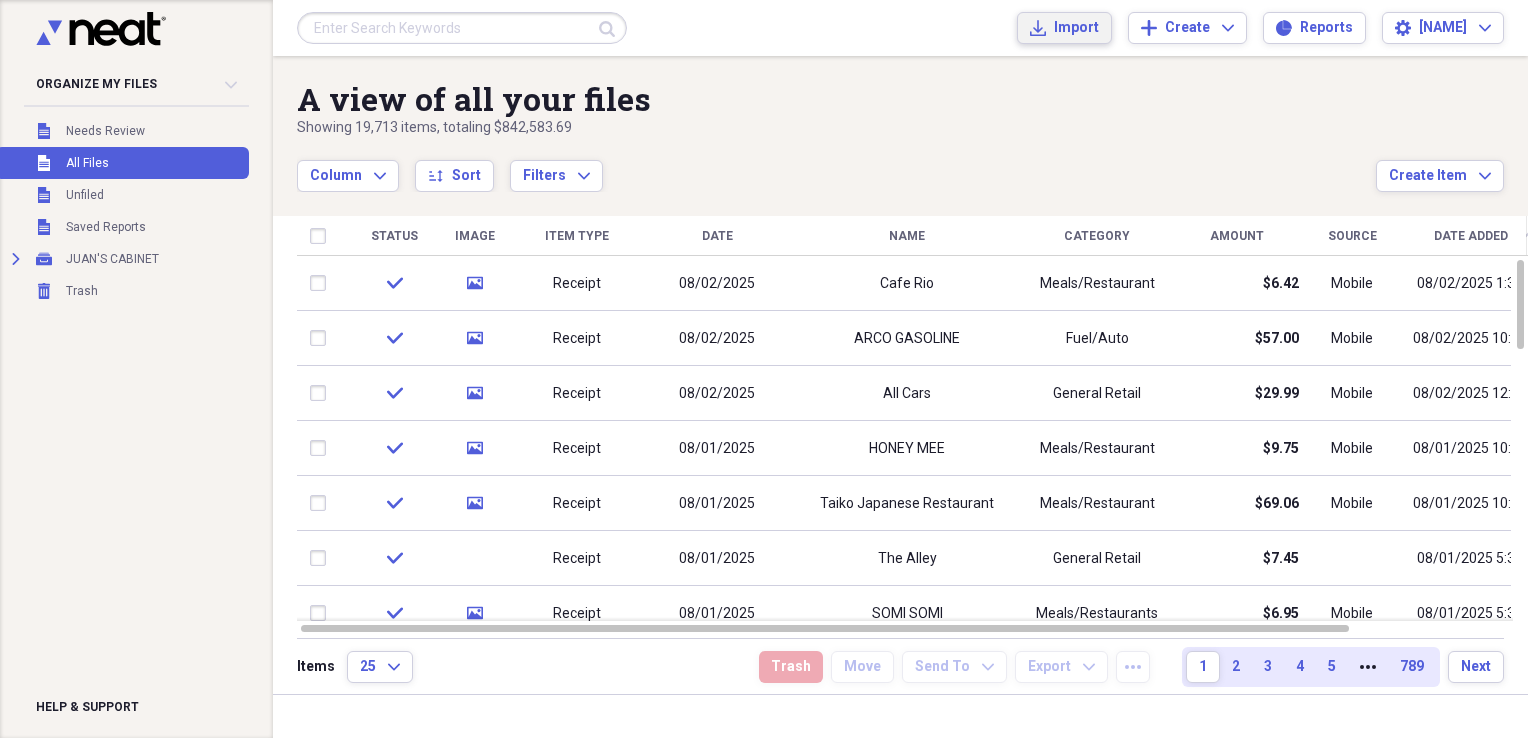 click on "Import" at bounding box center [1076, 28] 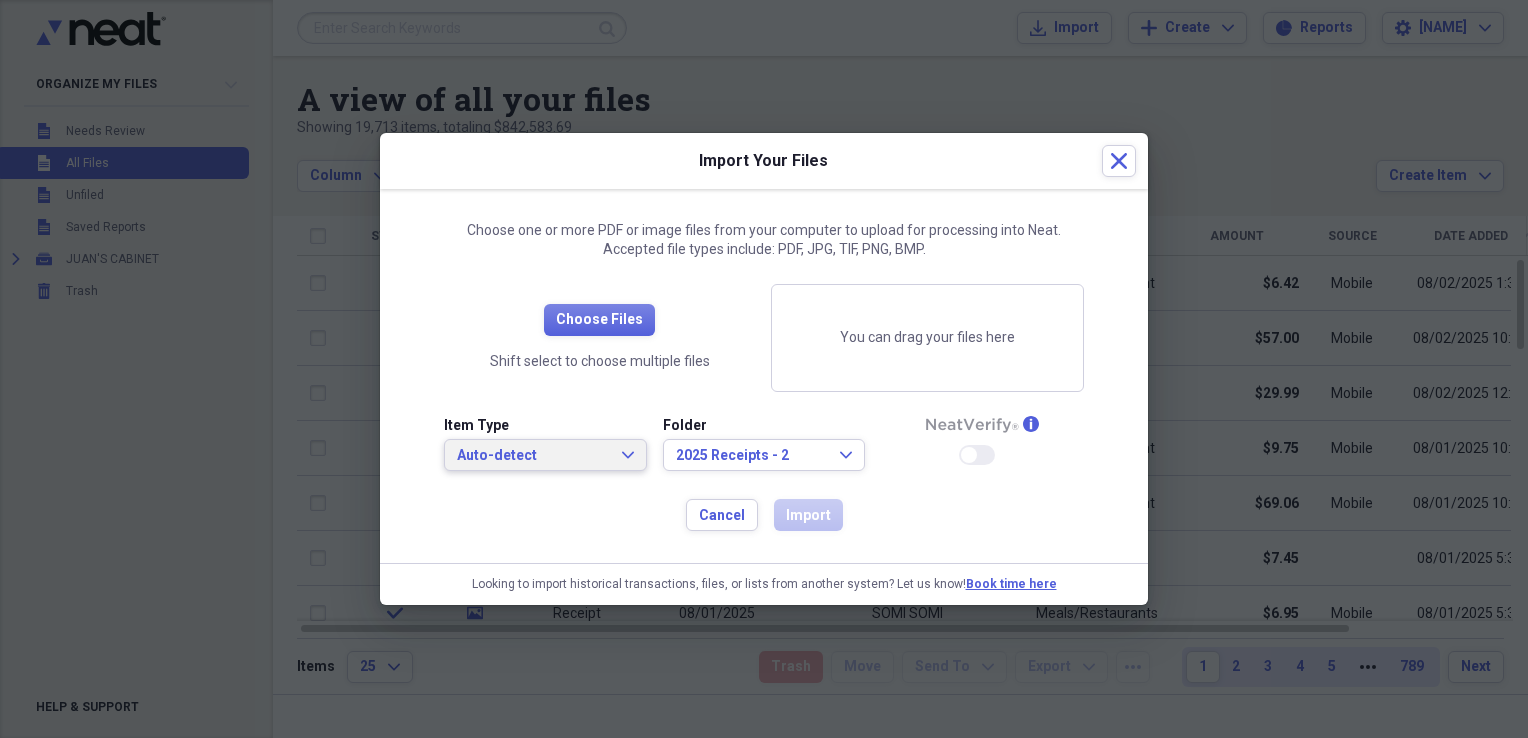 click on "Auto-detect Expand" at bounding box center [545, 456] 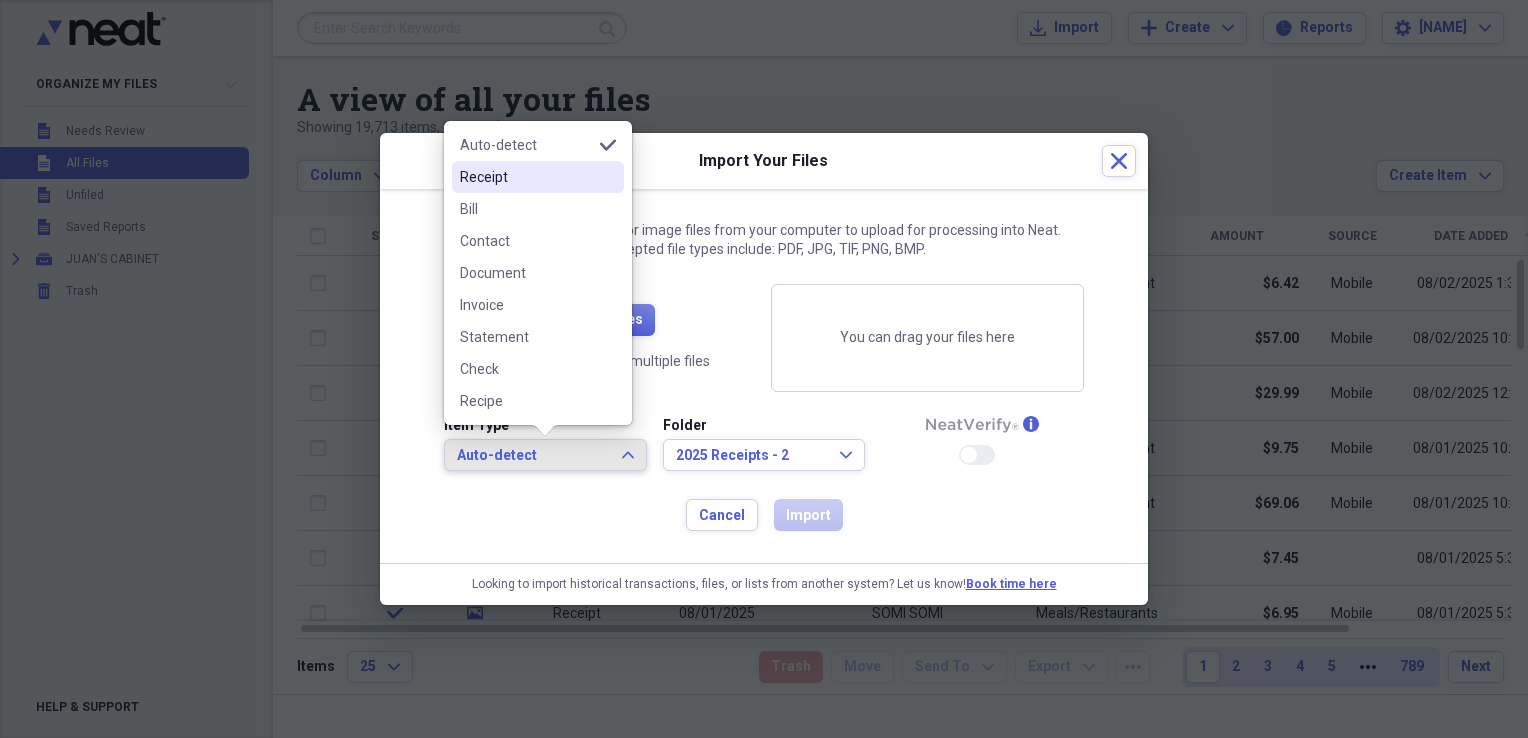 click on "Receipt" at bounding box center [526, 177] 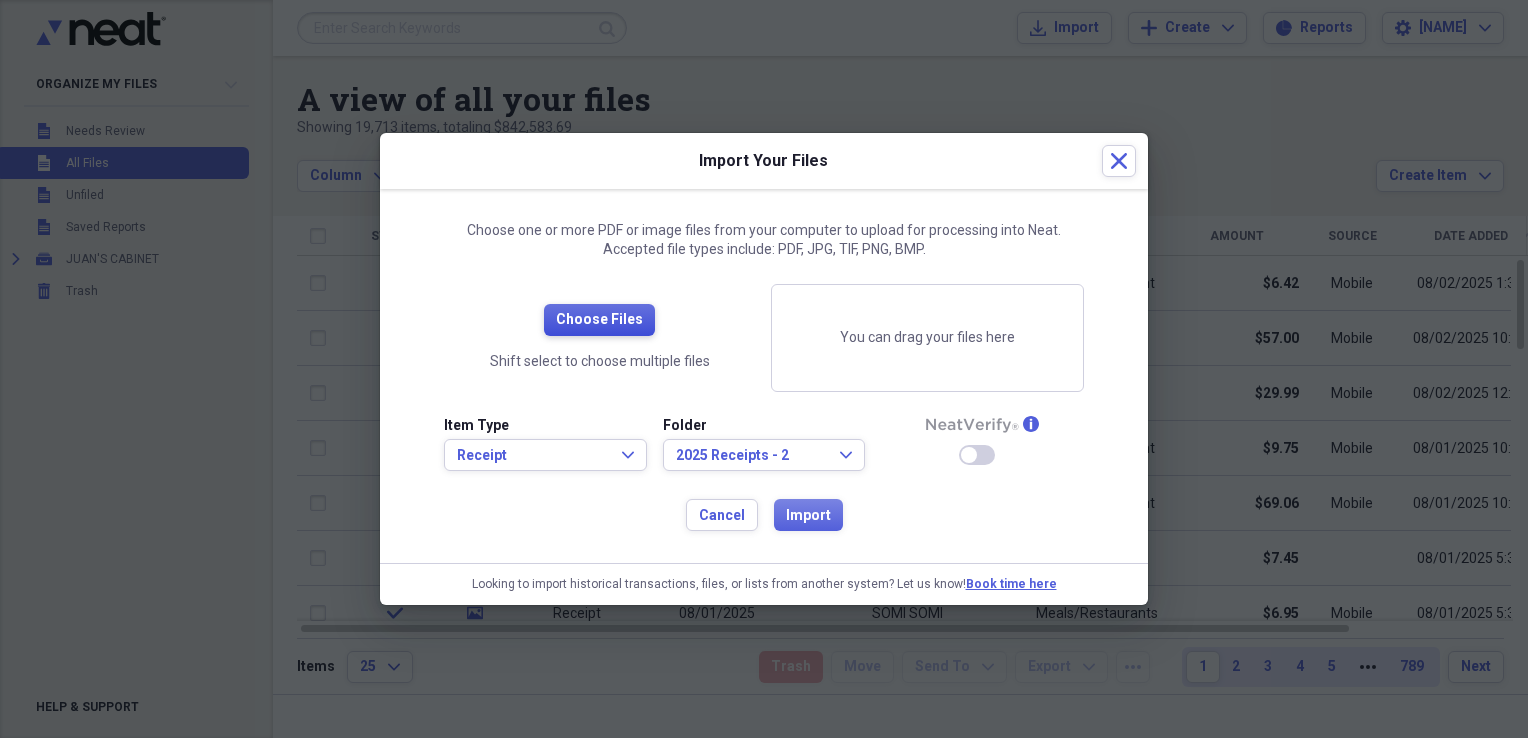 click on "Choose Files" at bounding box center [599, 320] 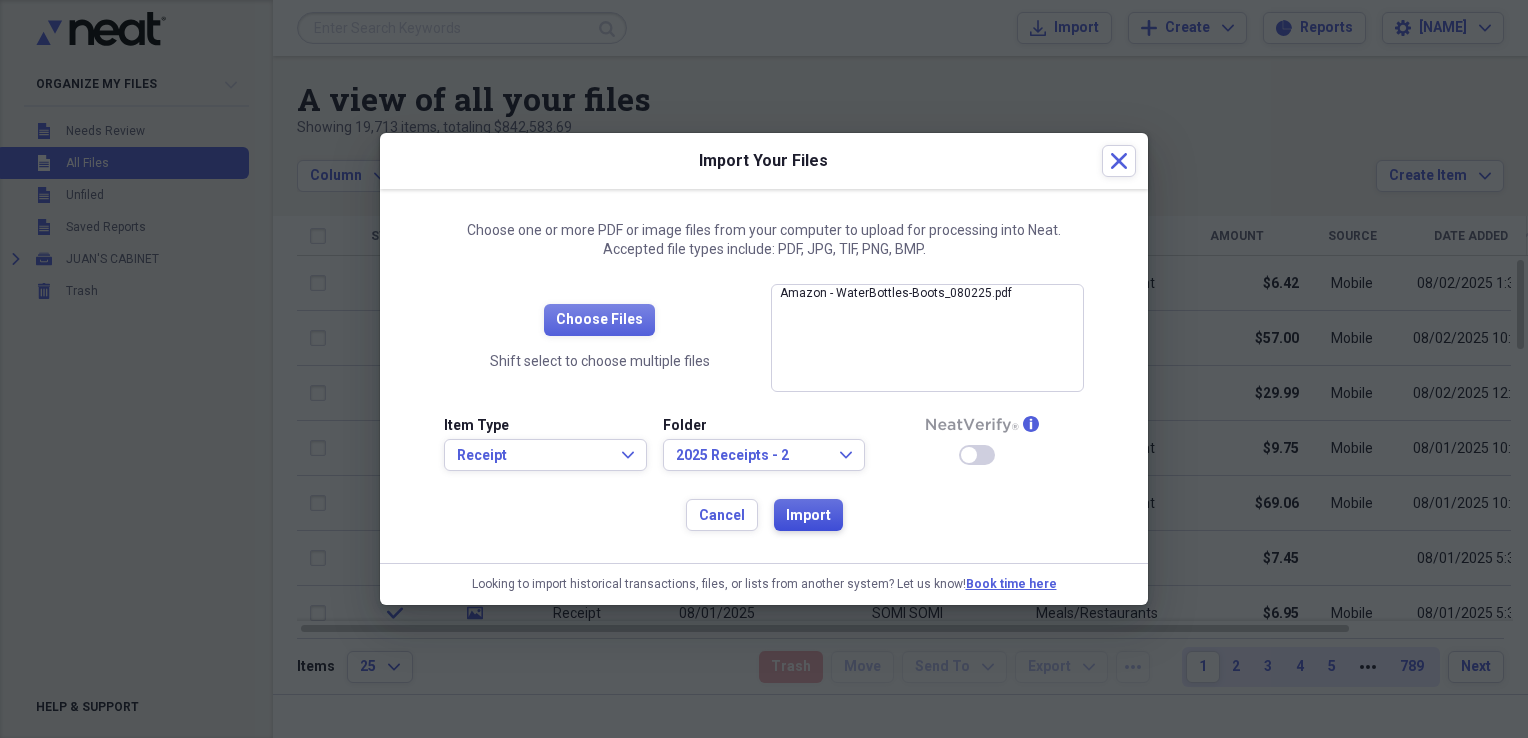 click on "Import" at bounding box center [808, 516] 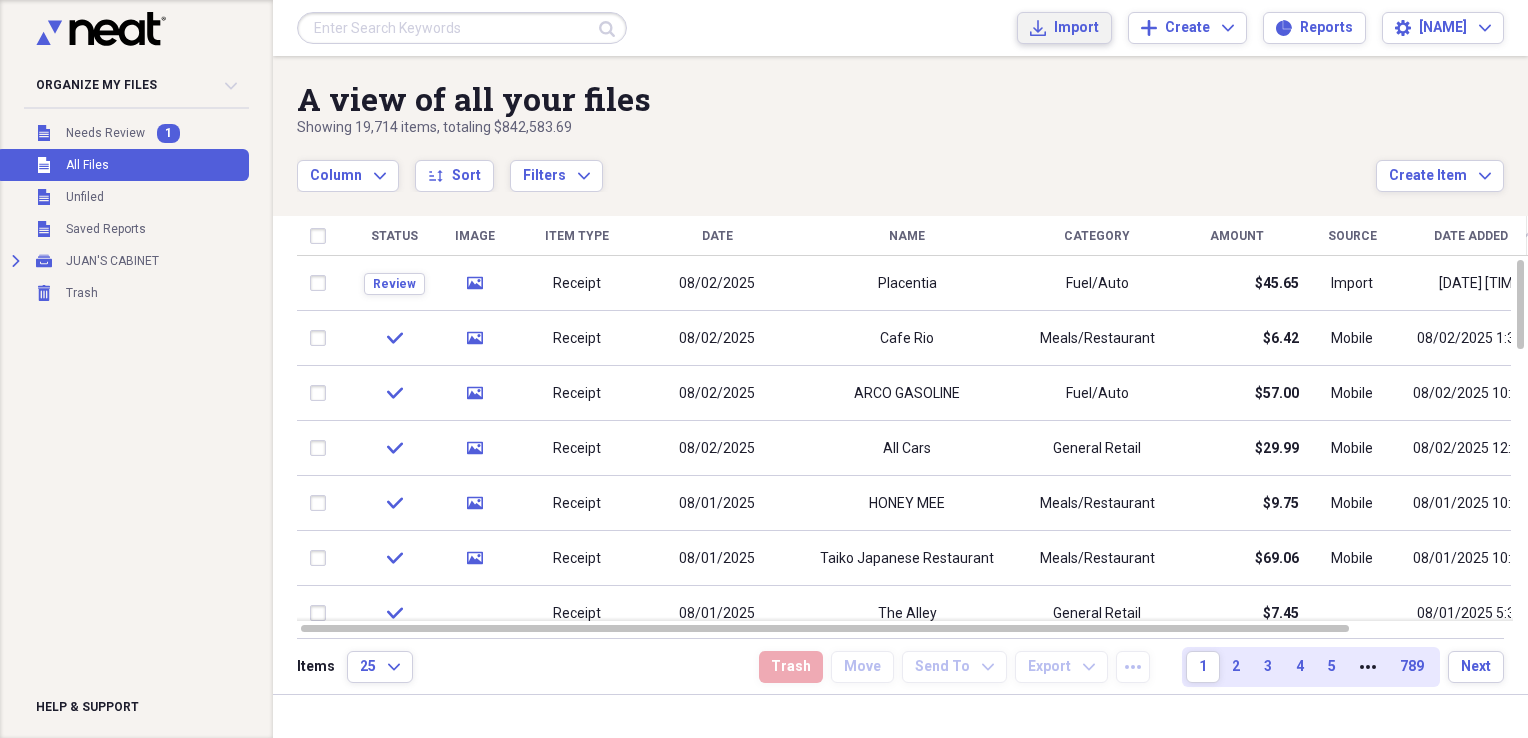 click on "Import Import" at bounding box center [1064, 28] 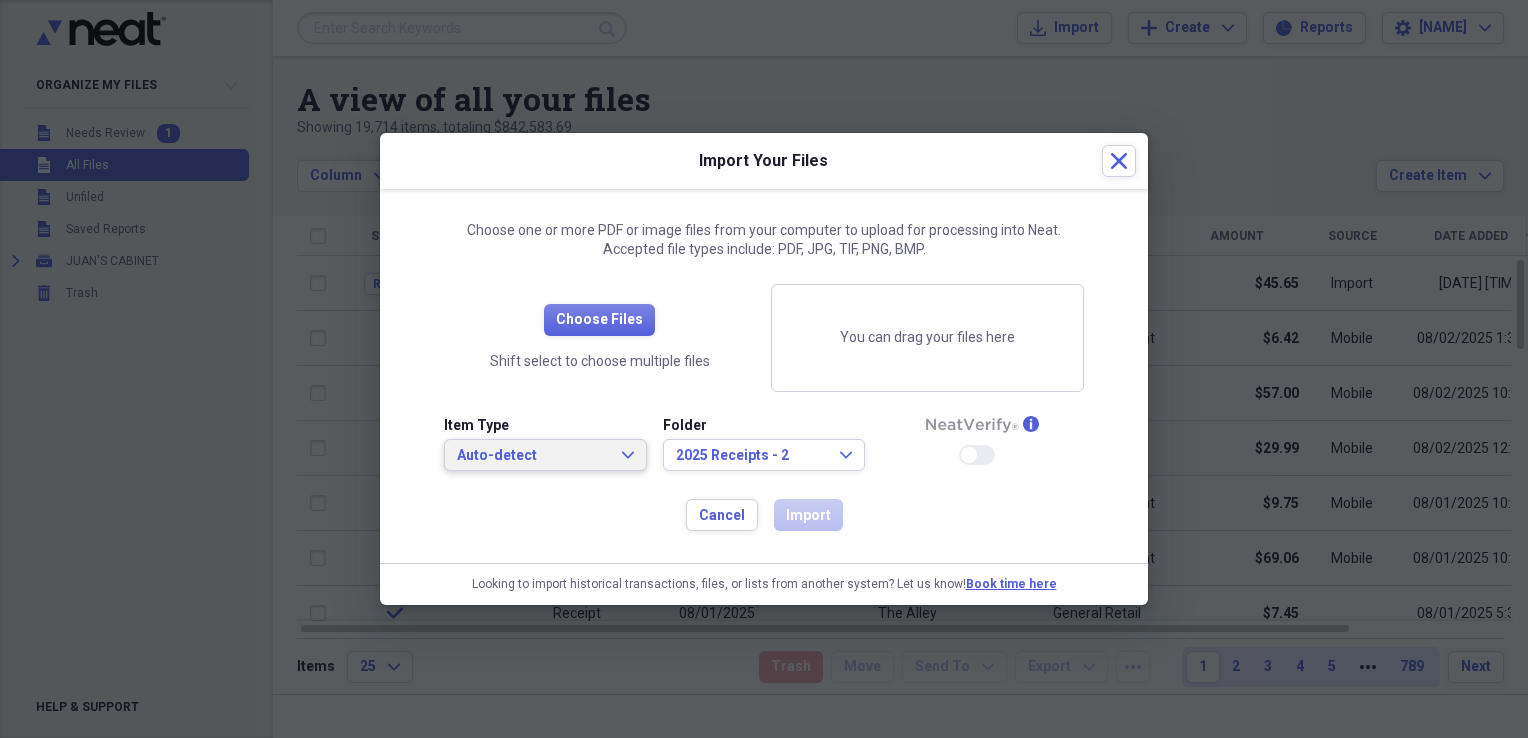 click on "Auto-detect" at bounding box center [533, 456] 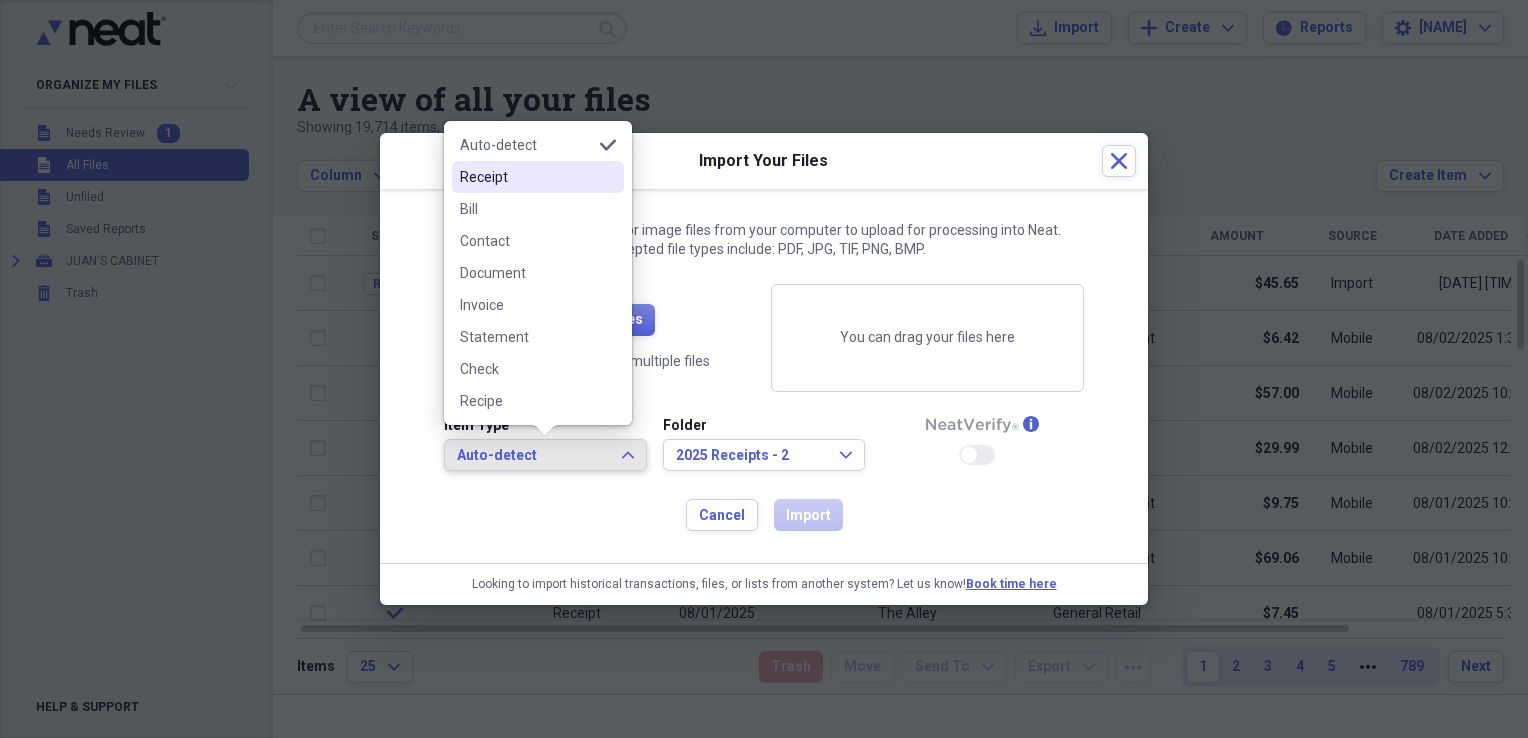 click on "Receipt" at bounding box center [526, 177] 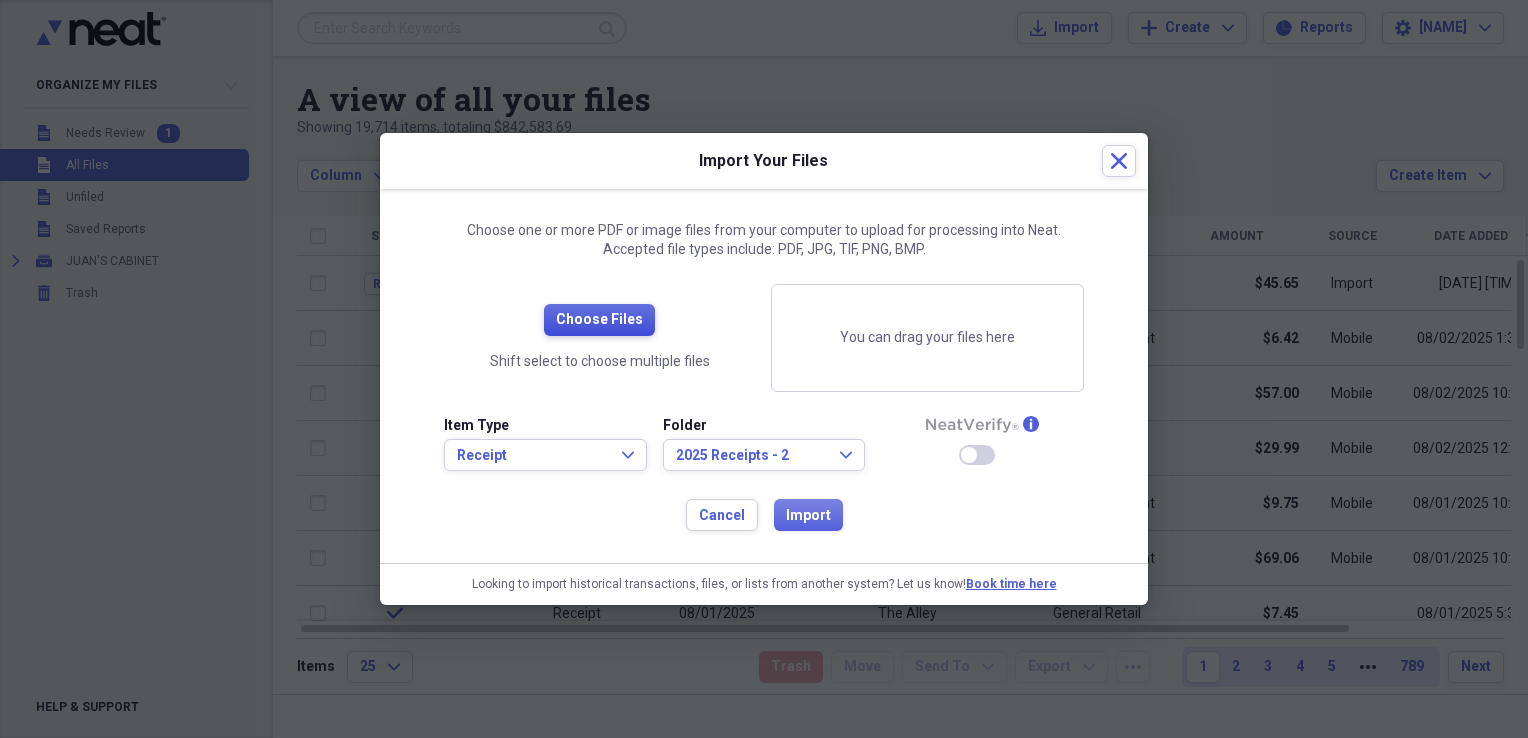 click on "Choose Files" at bounding box center [599, 320] 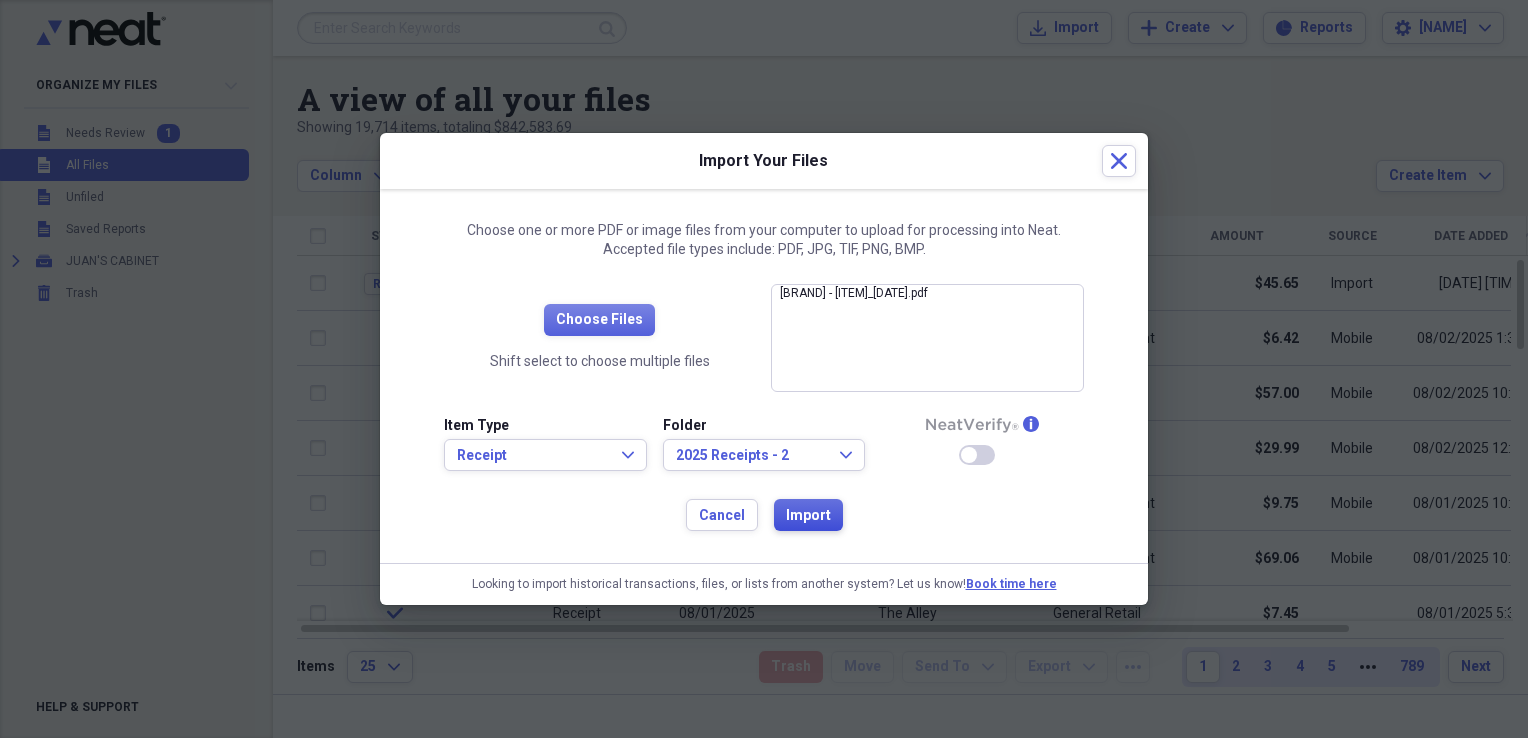 click on "Import" at bounding box center [808, 516] 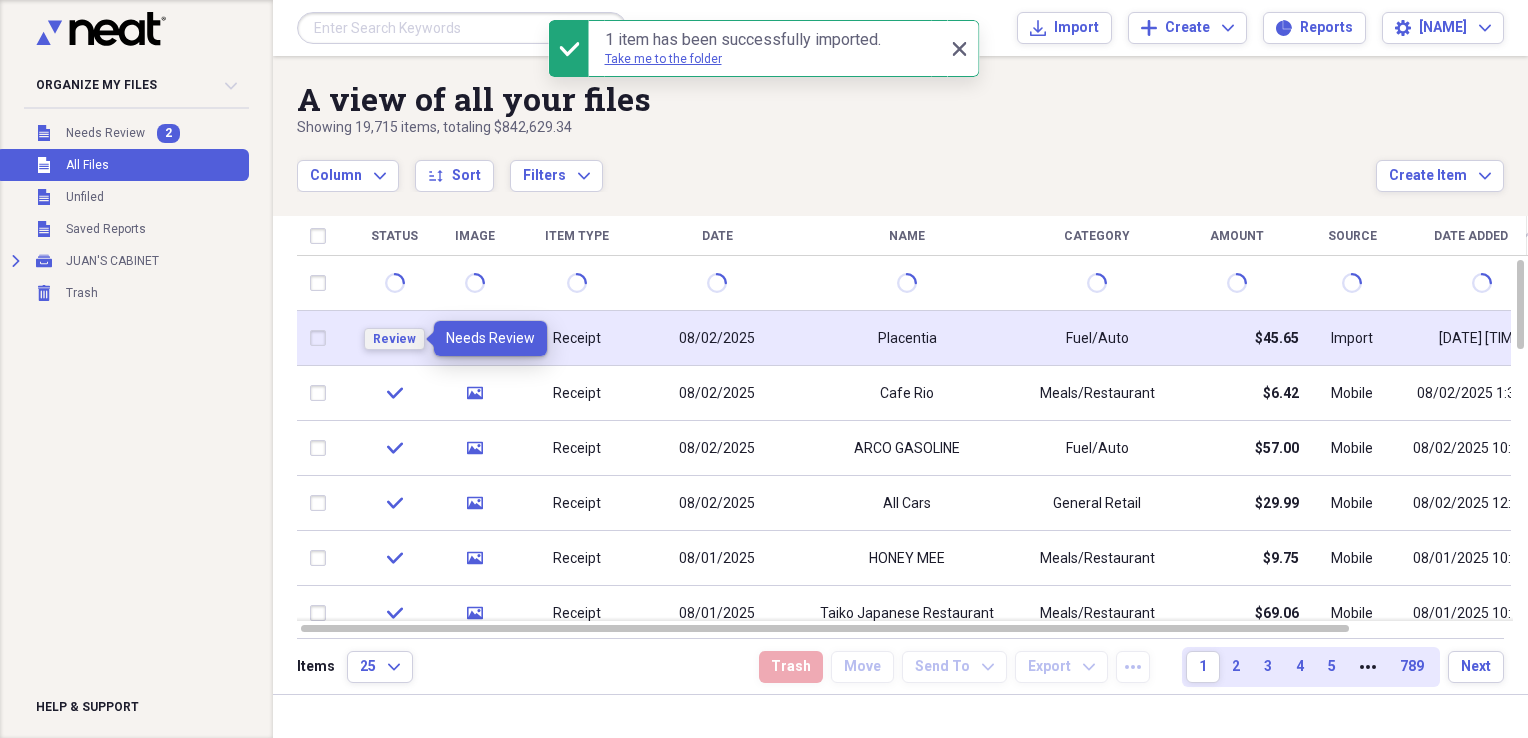 click on "Review" at bounding box center (394, 339) 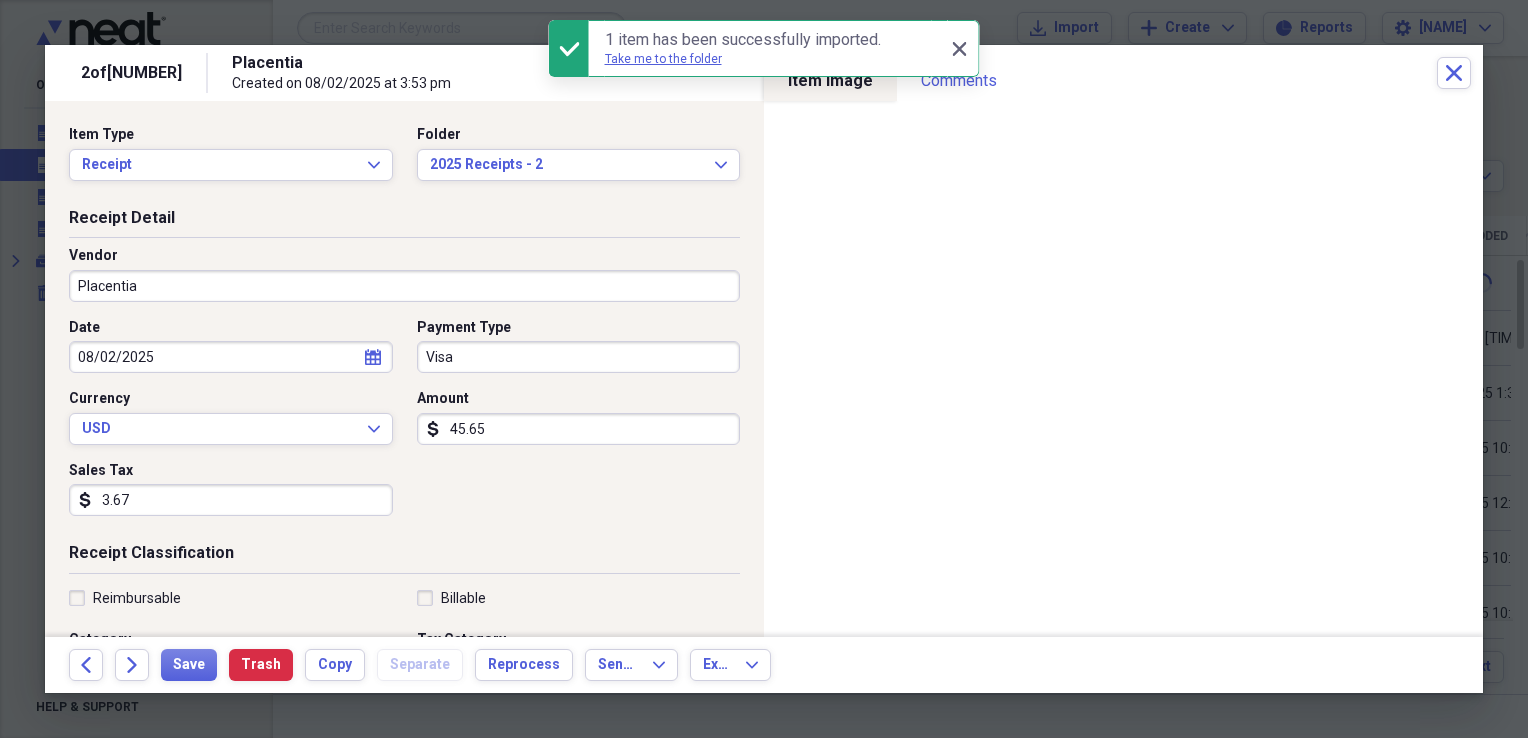 click on "Placentia" at bounding box center (404, 286) 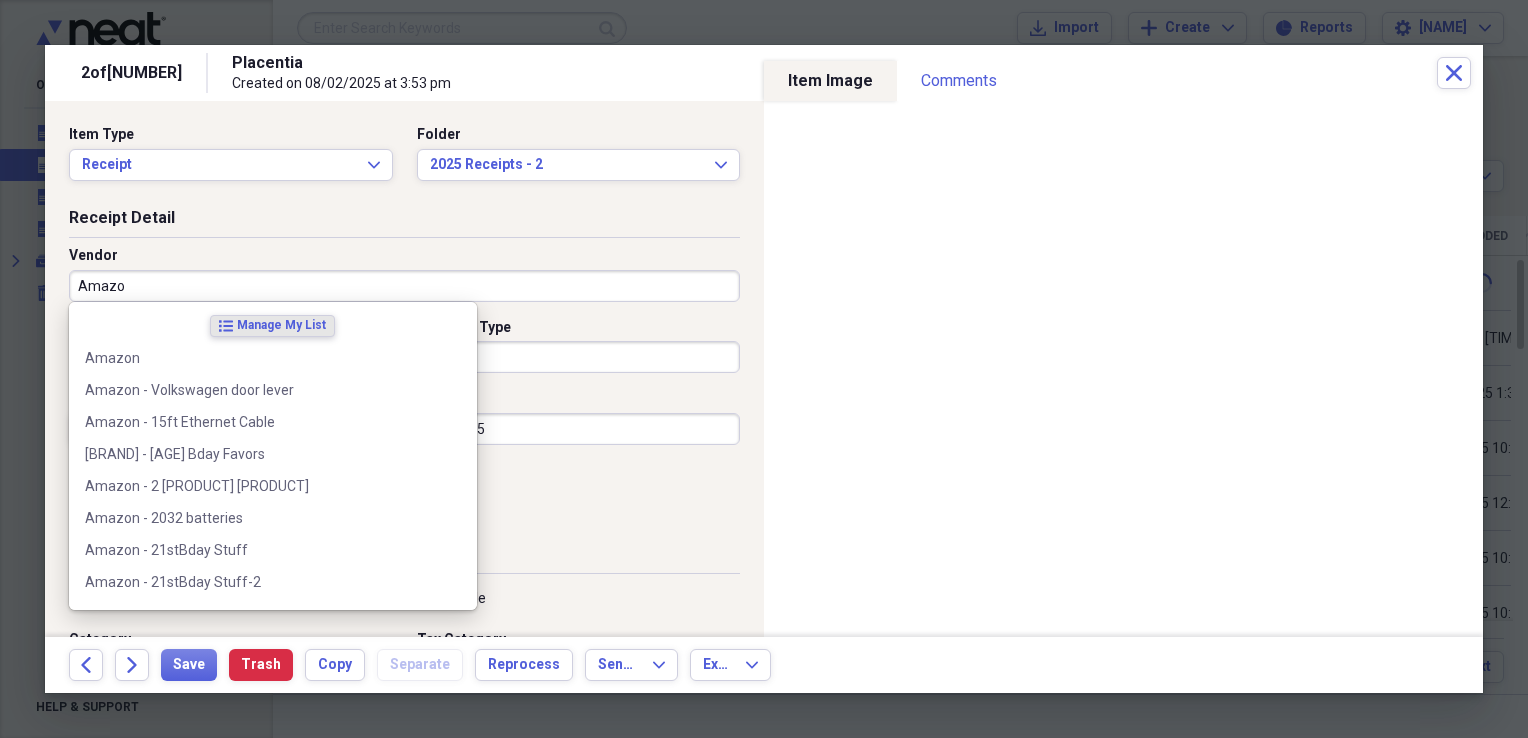 type on "Amazon" 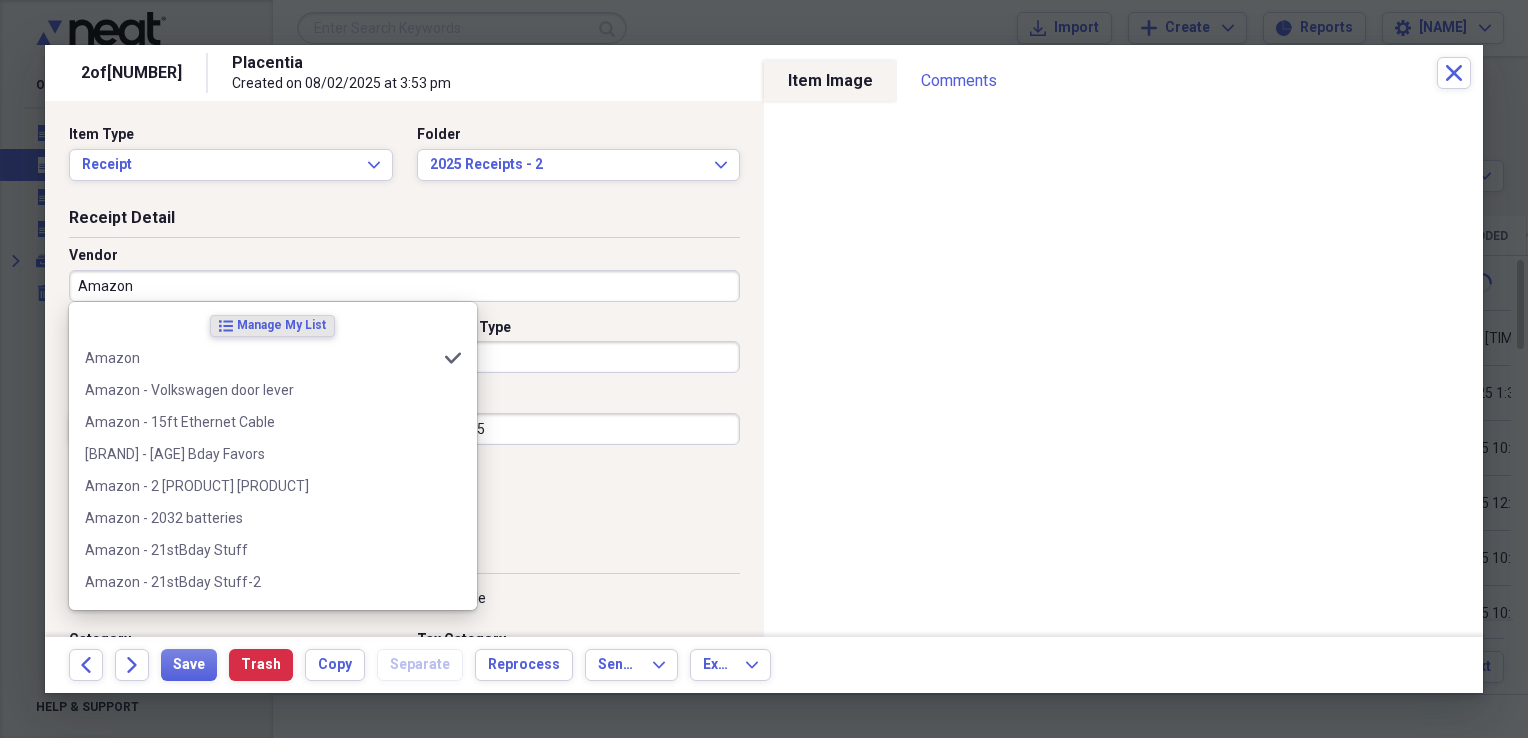 type on "General Retail" 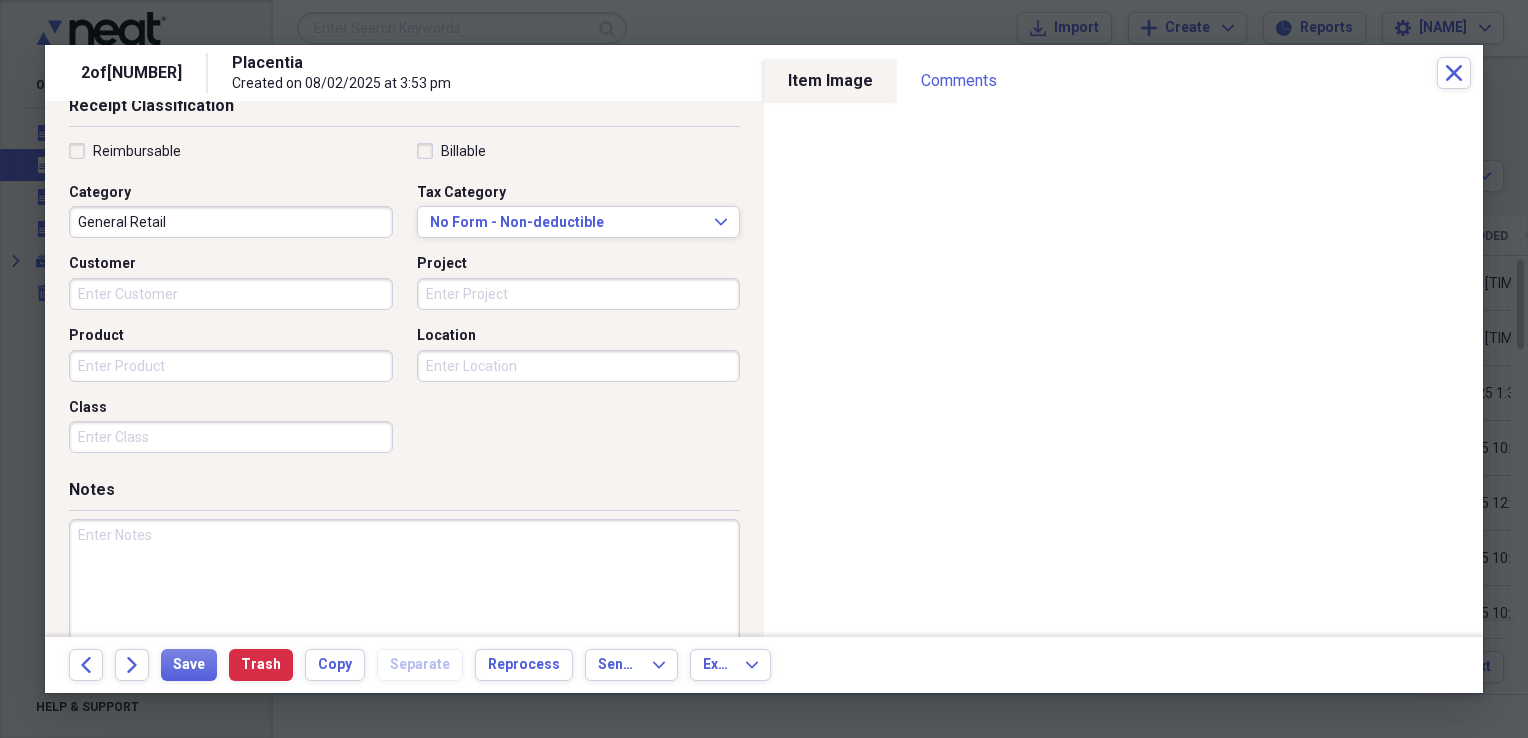 scroll, scrollTop: 483, scrollLeft: 0, axis: vertical 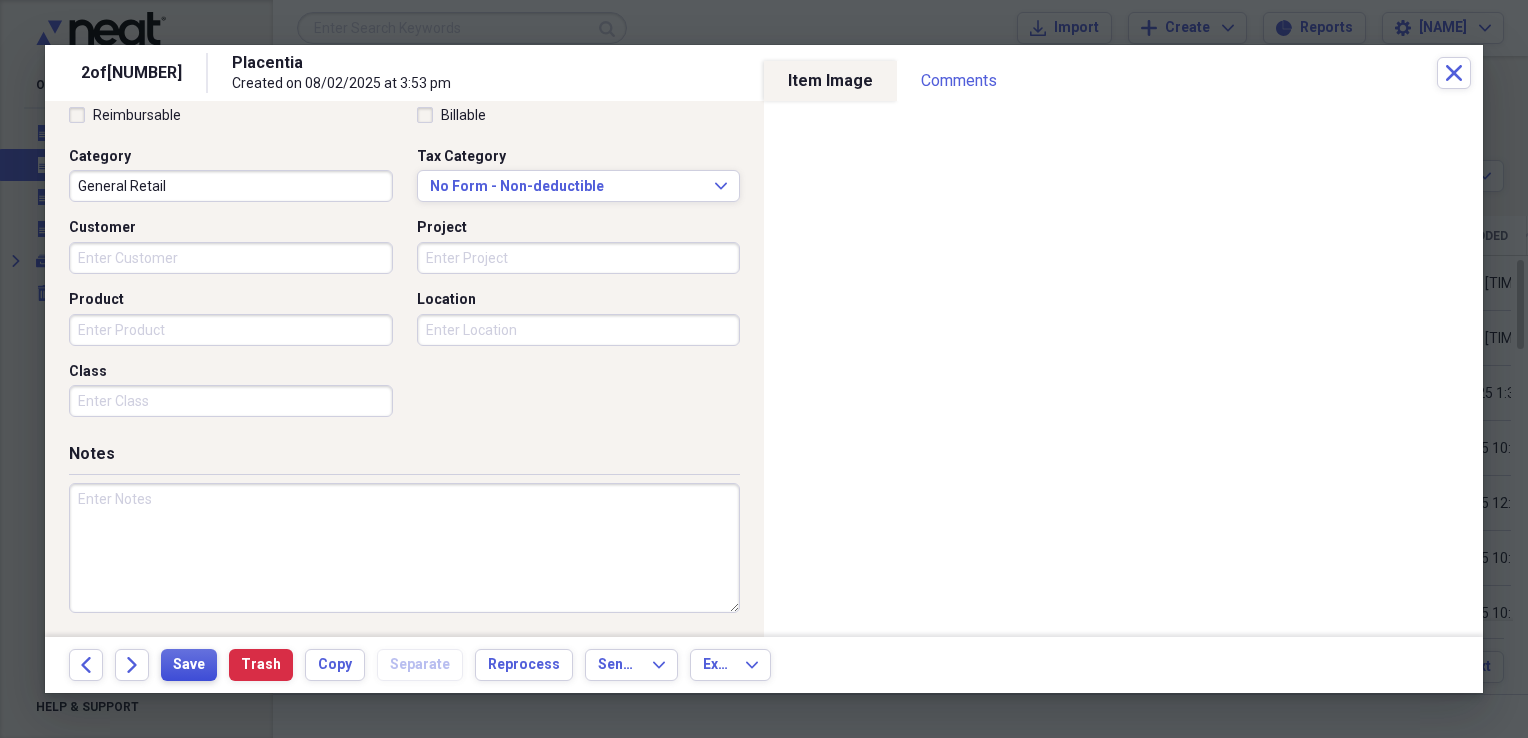 type on "Amazon - Water Bottle - boots" 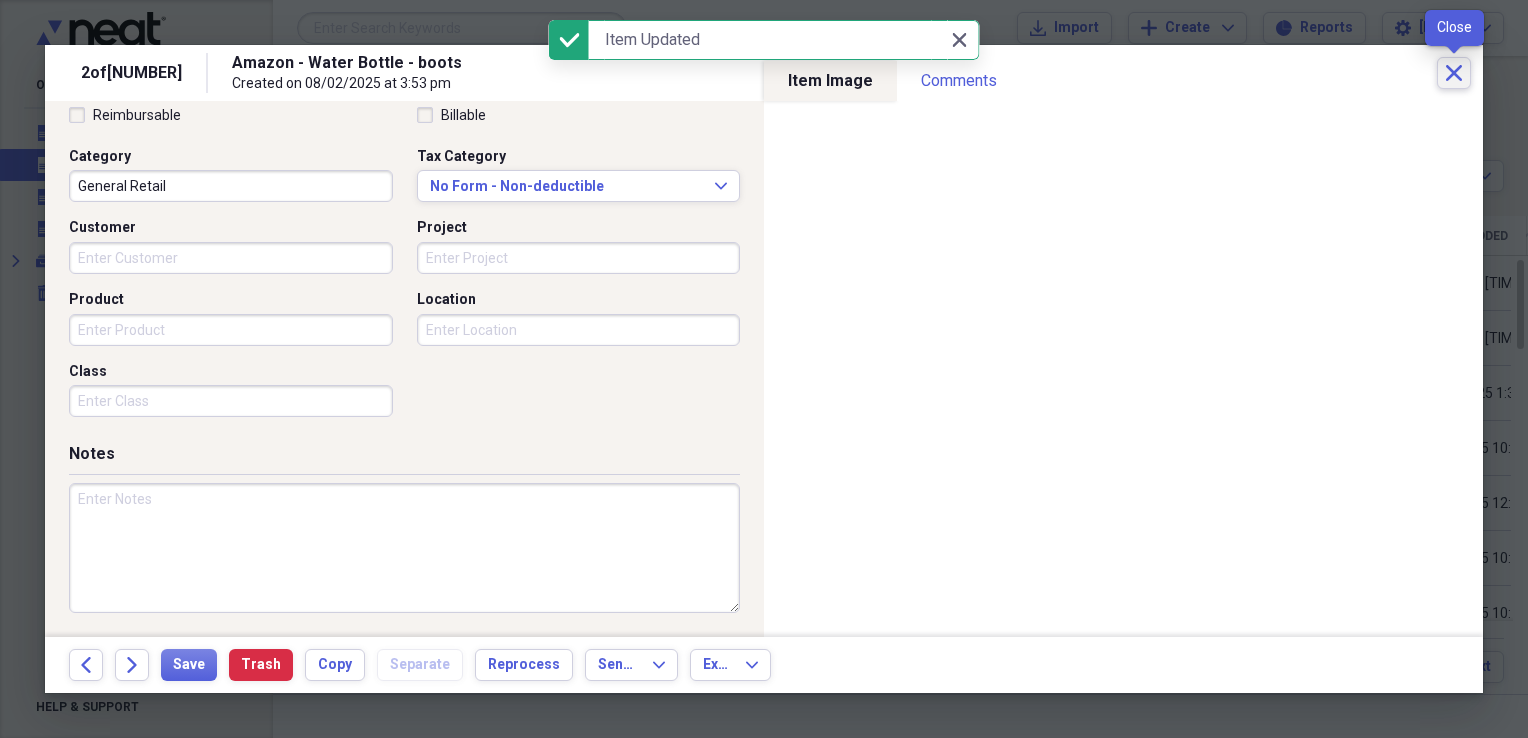 click on "Close" at bounding box center [1454, 73] 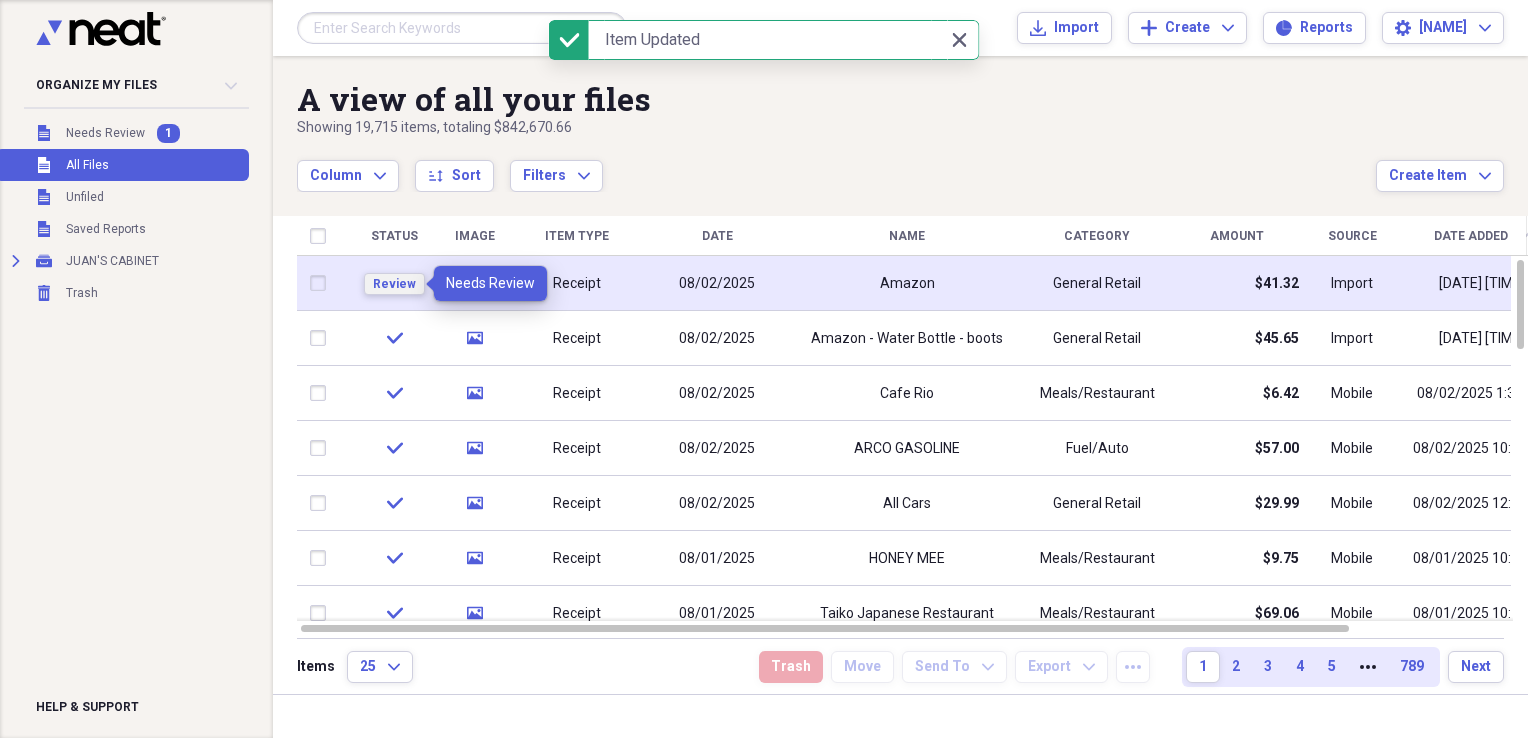 click on "Review" at bounding box center [394, 284] 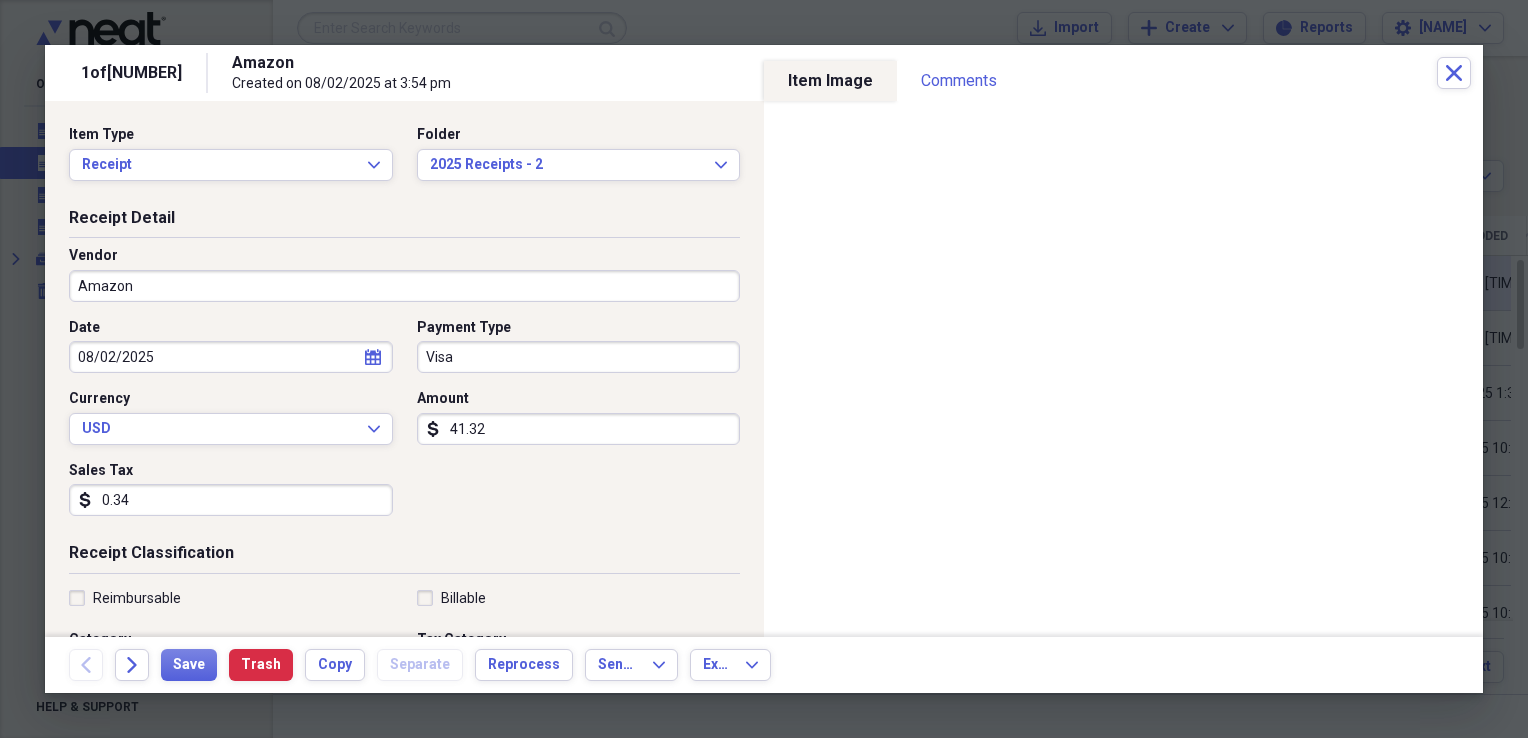 click on "Amazon" at bounding box center [404, 286] 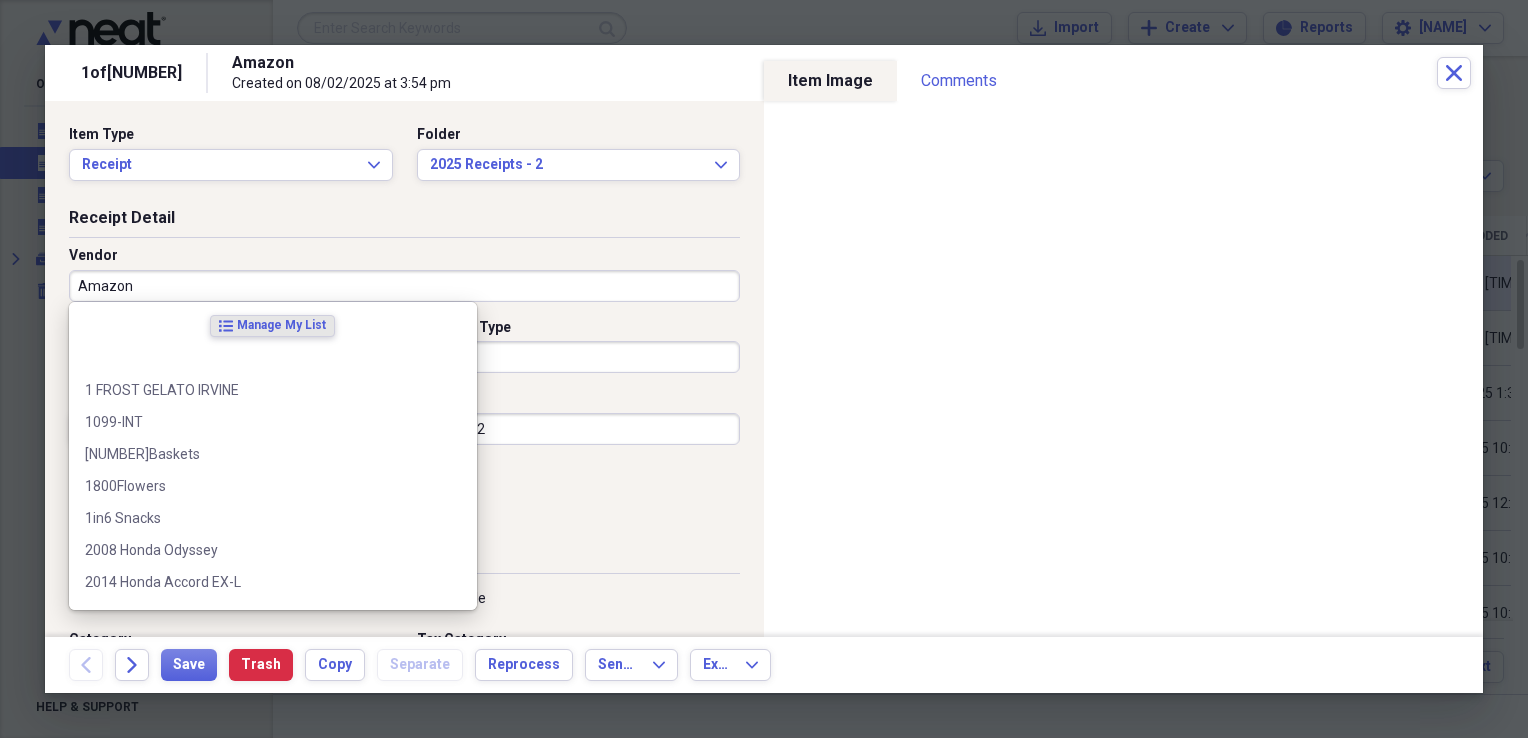 click on "Amazon" at bounding box center [404, 286] 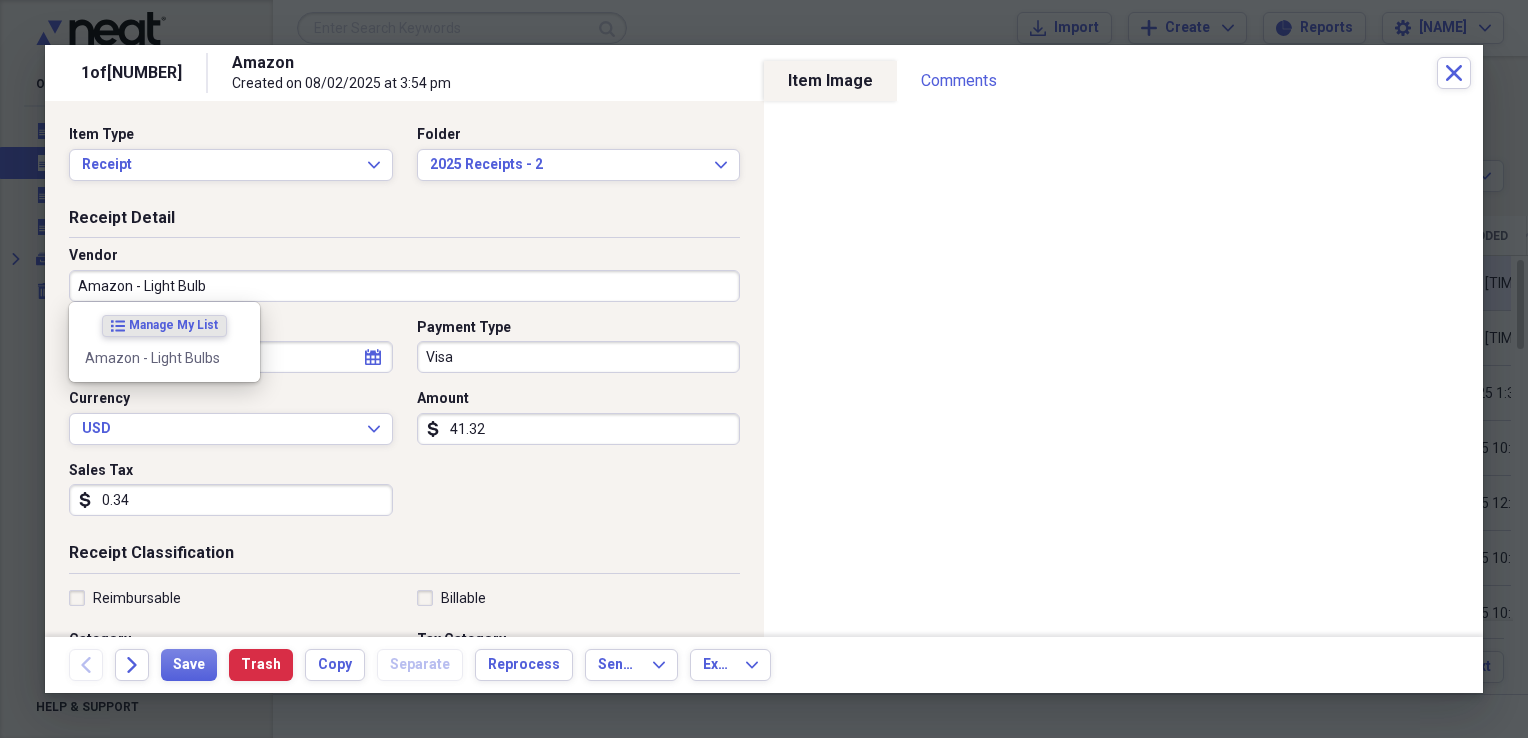 type on "Amazon - Light Bulbs" 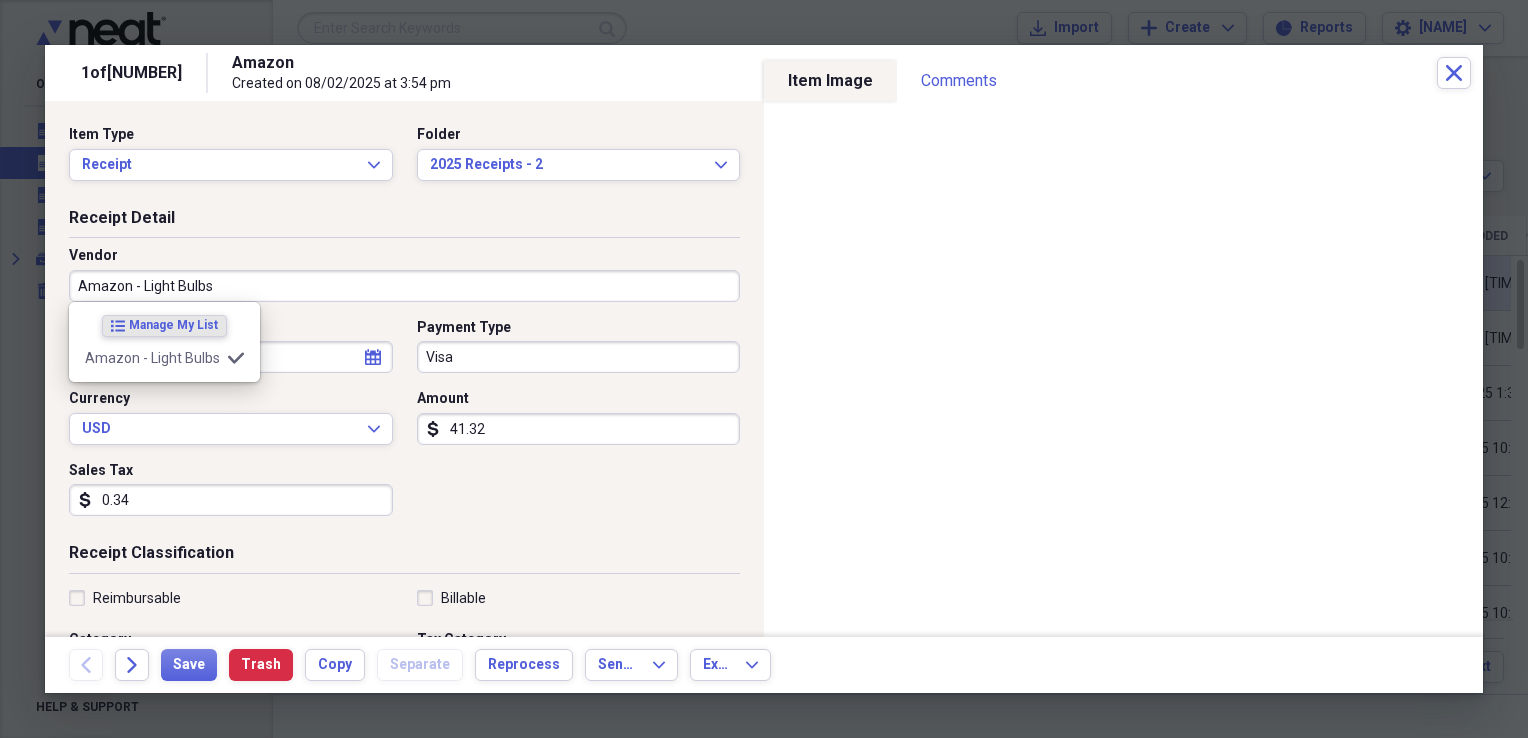 type on "Meals/Restaurants" 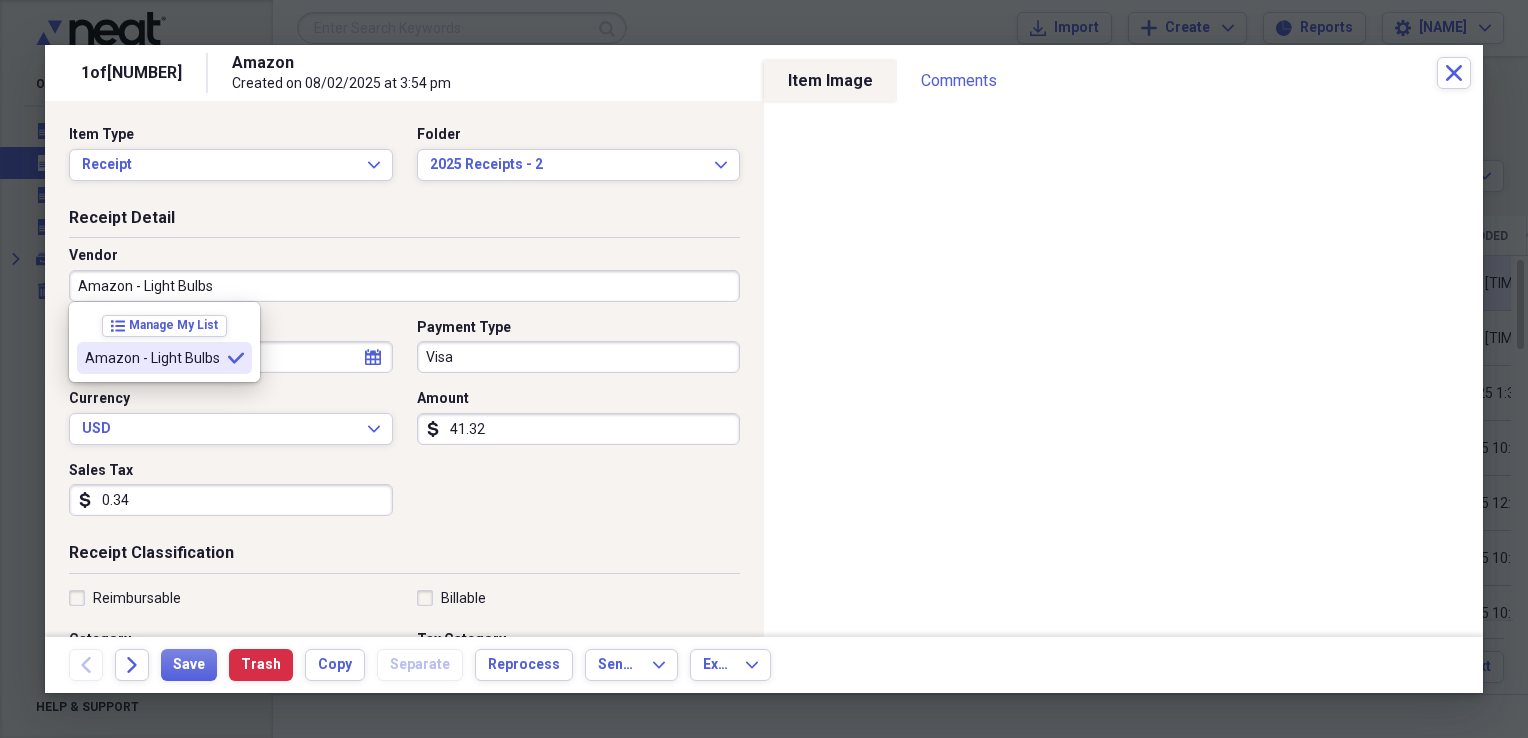 type on "Amazon - Light Bulbs" 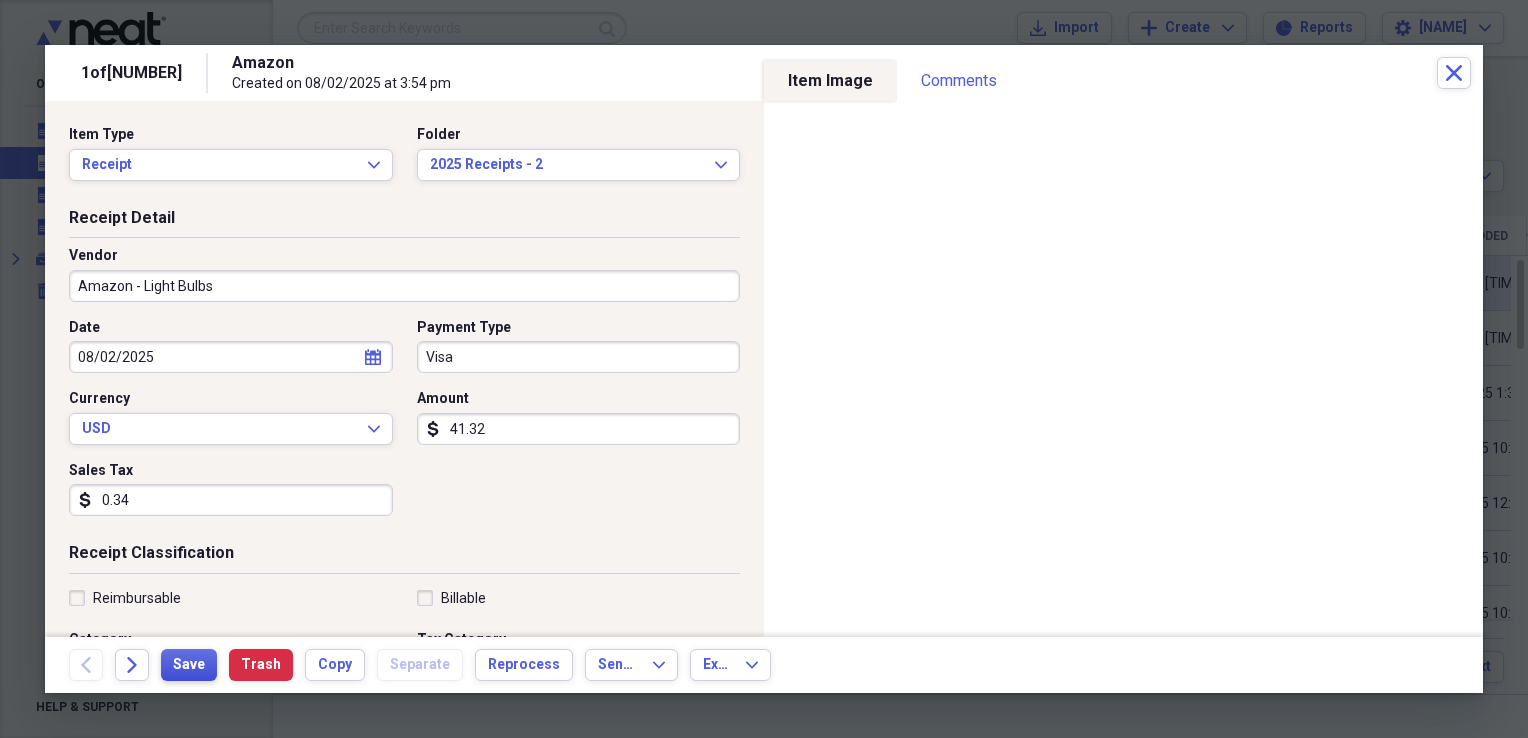 click on "Save" at bounding box center (189, 665) 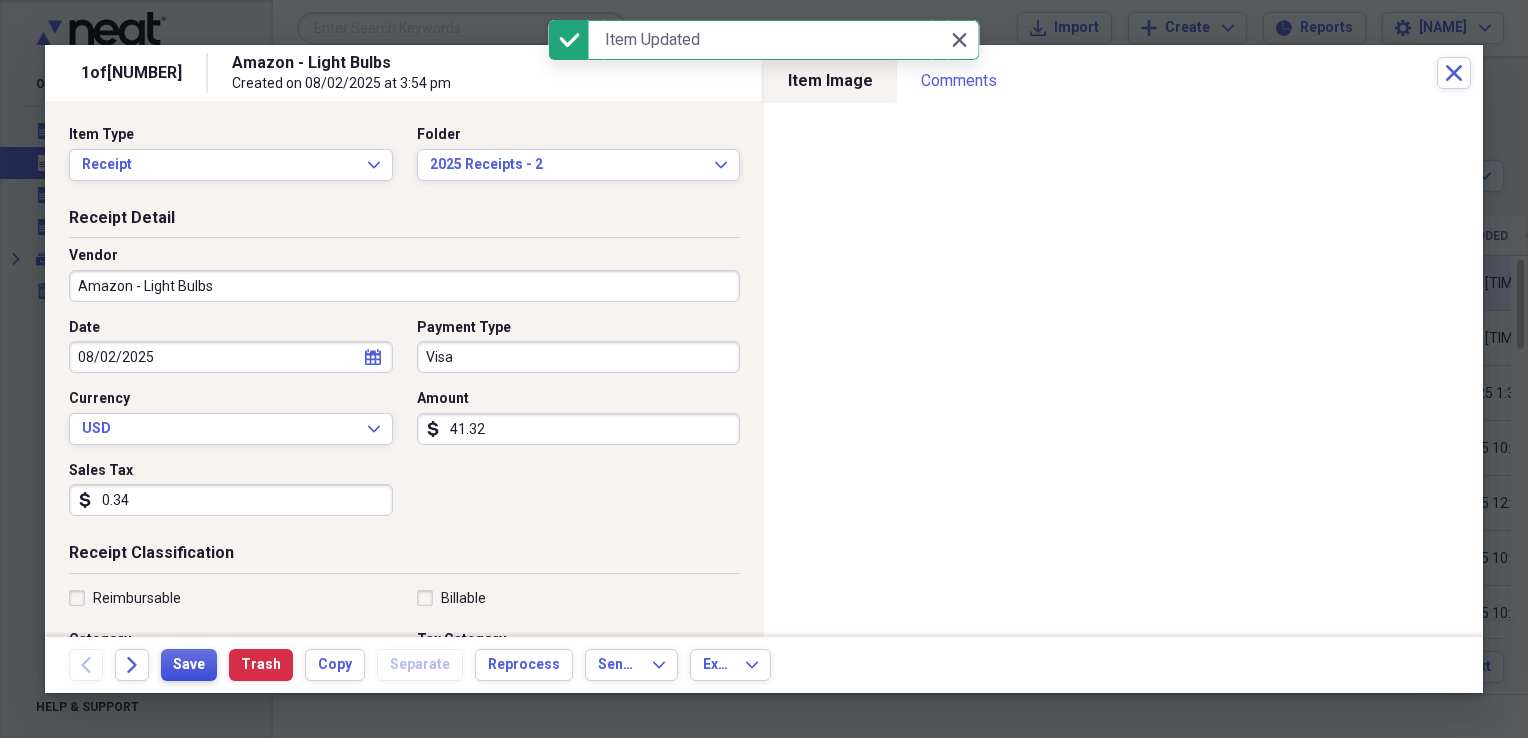scroll, scrollTop: 400, scrollLeft: 0, axis: vertical 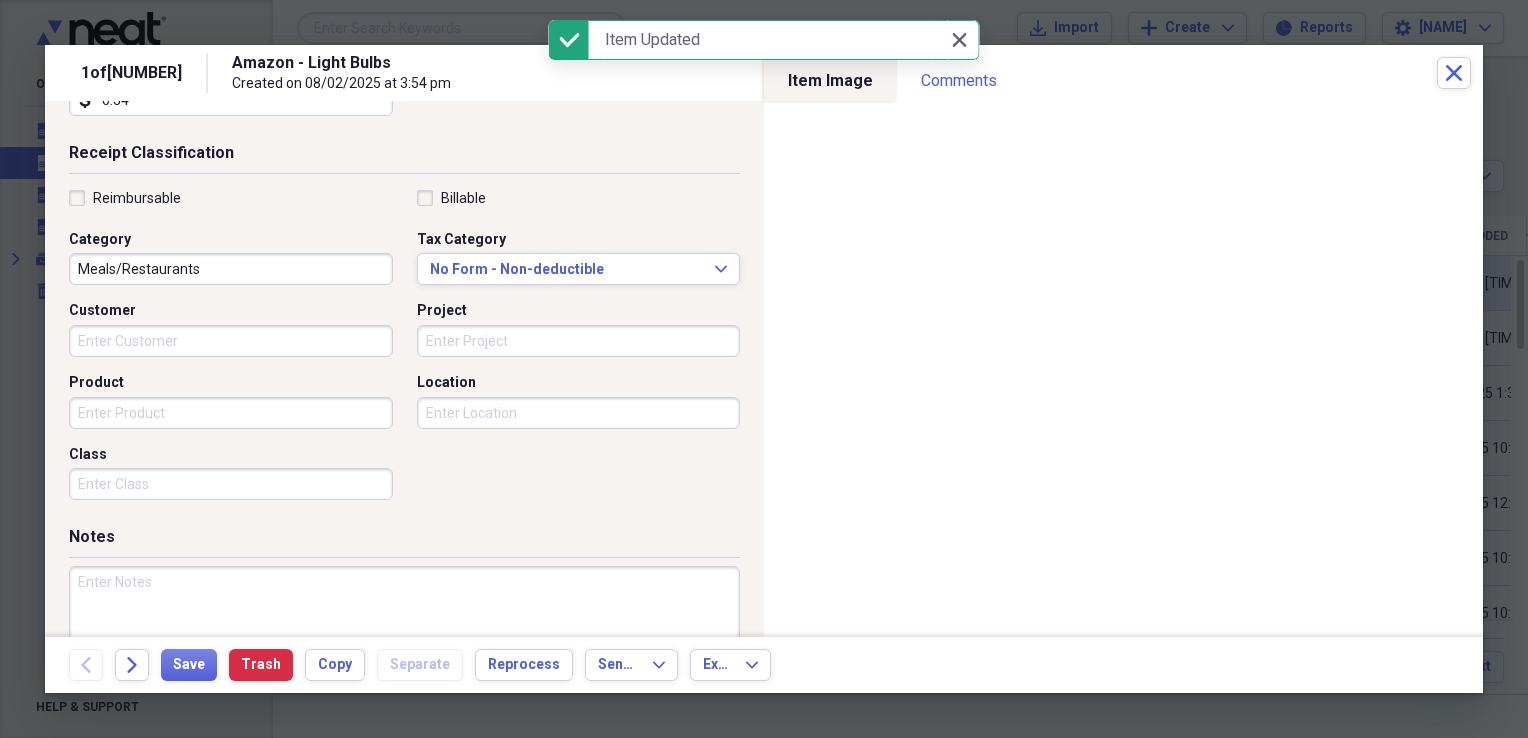 click on "Meals/Restaurants" at bounding box center (231, 269) 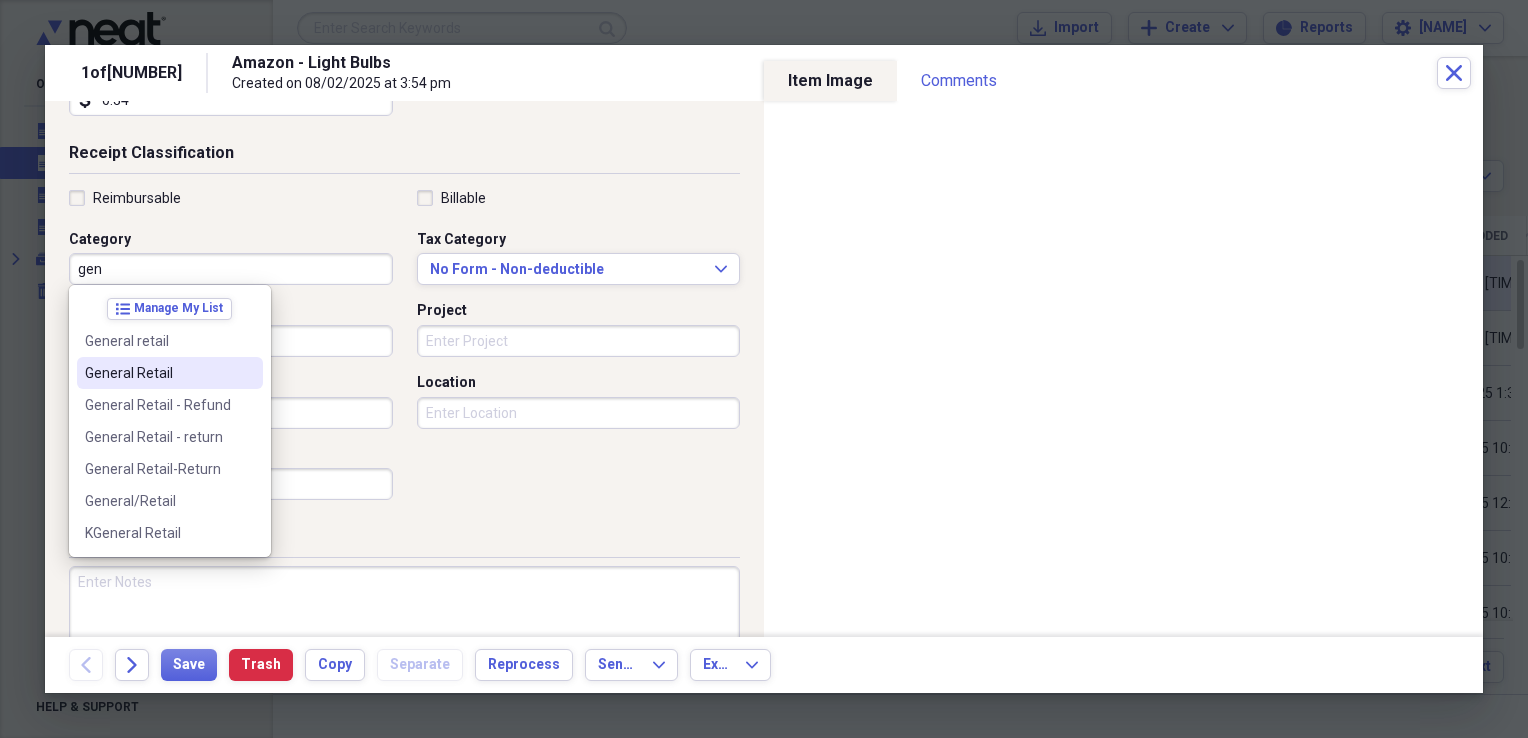 click on "General Retail" at bounding box center (158, 373) 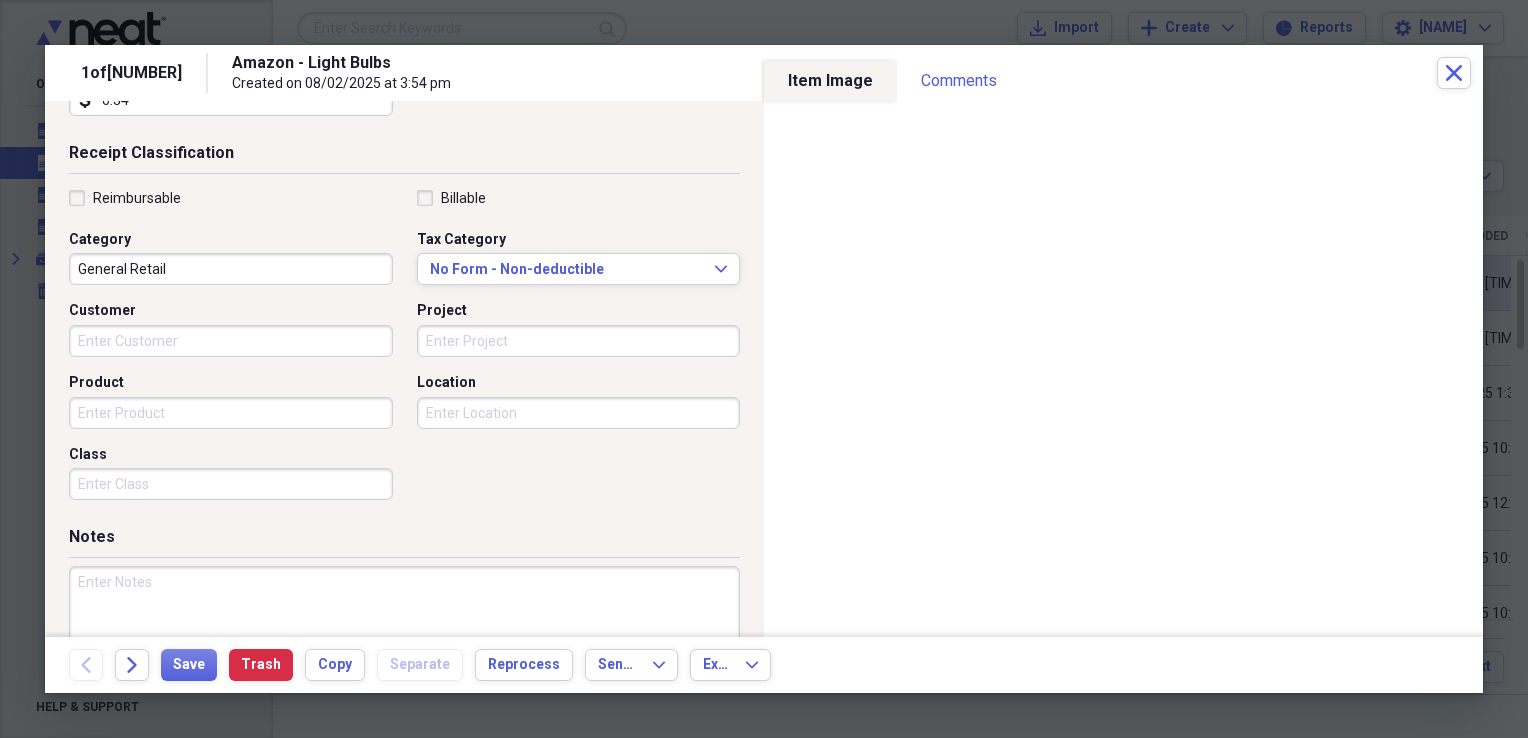drag, startPoint x: 193, startPoint y: 688, endPoint x: 188, endPoint y: 678, distance: 11.18034 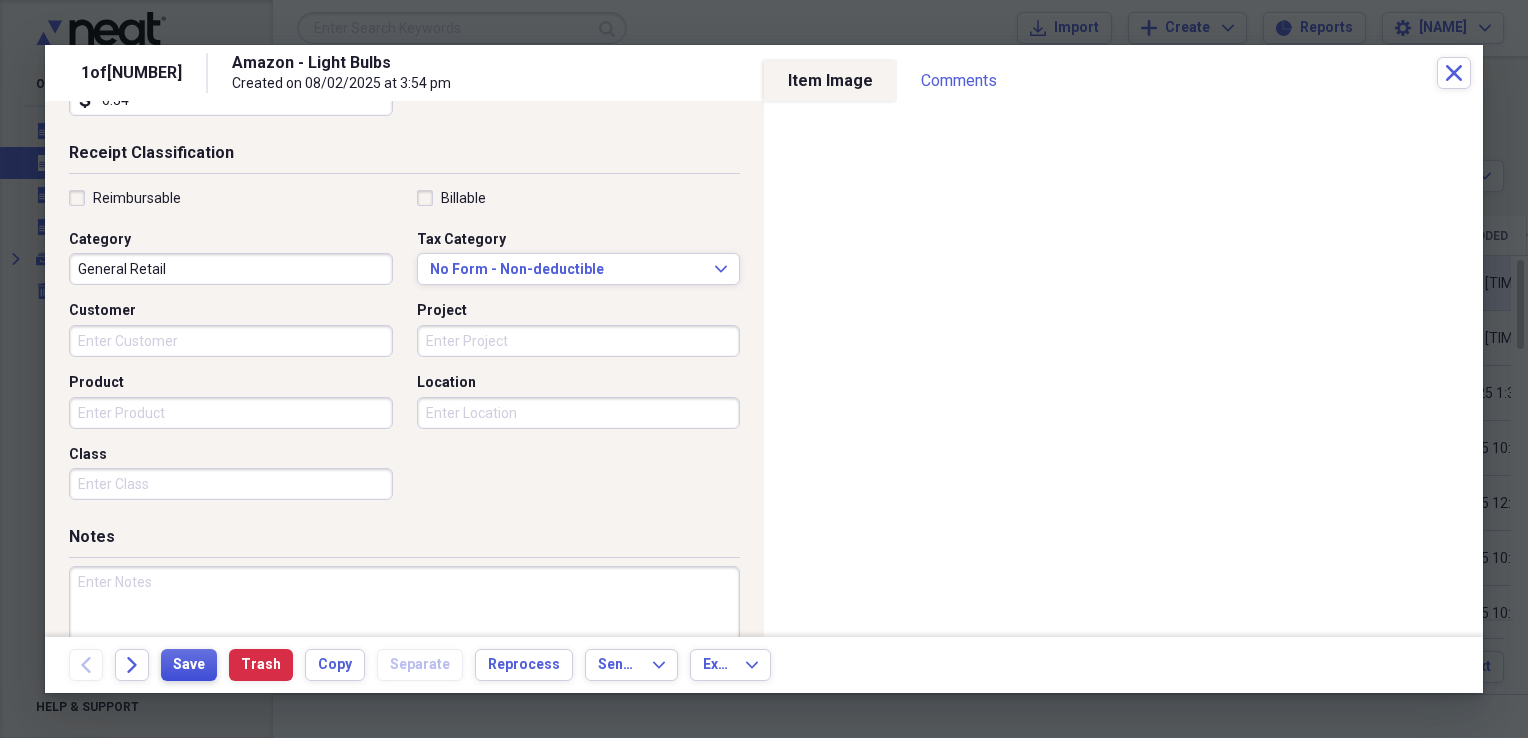 click on "Save" at bounding box center [189, 665] 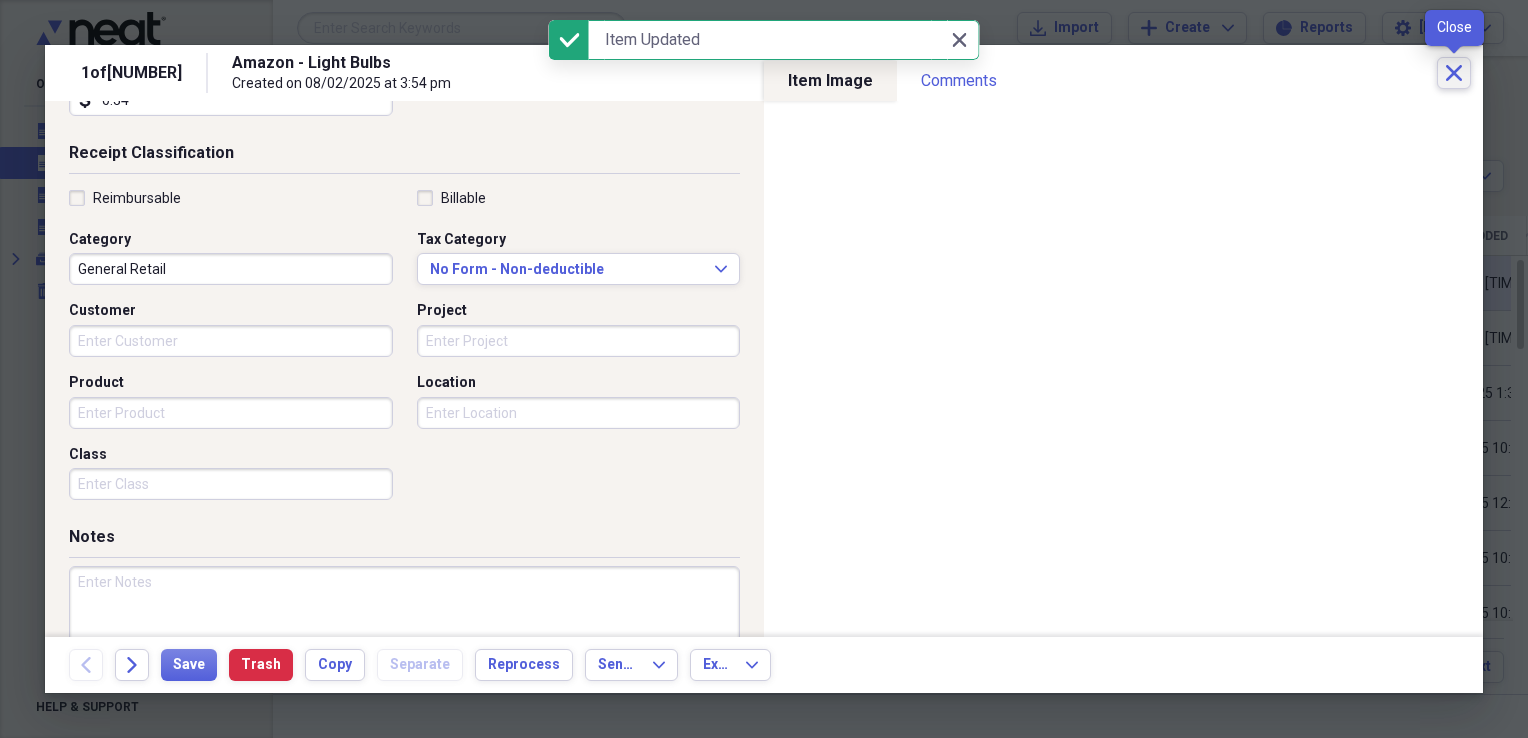click on "Close" 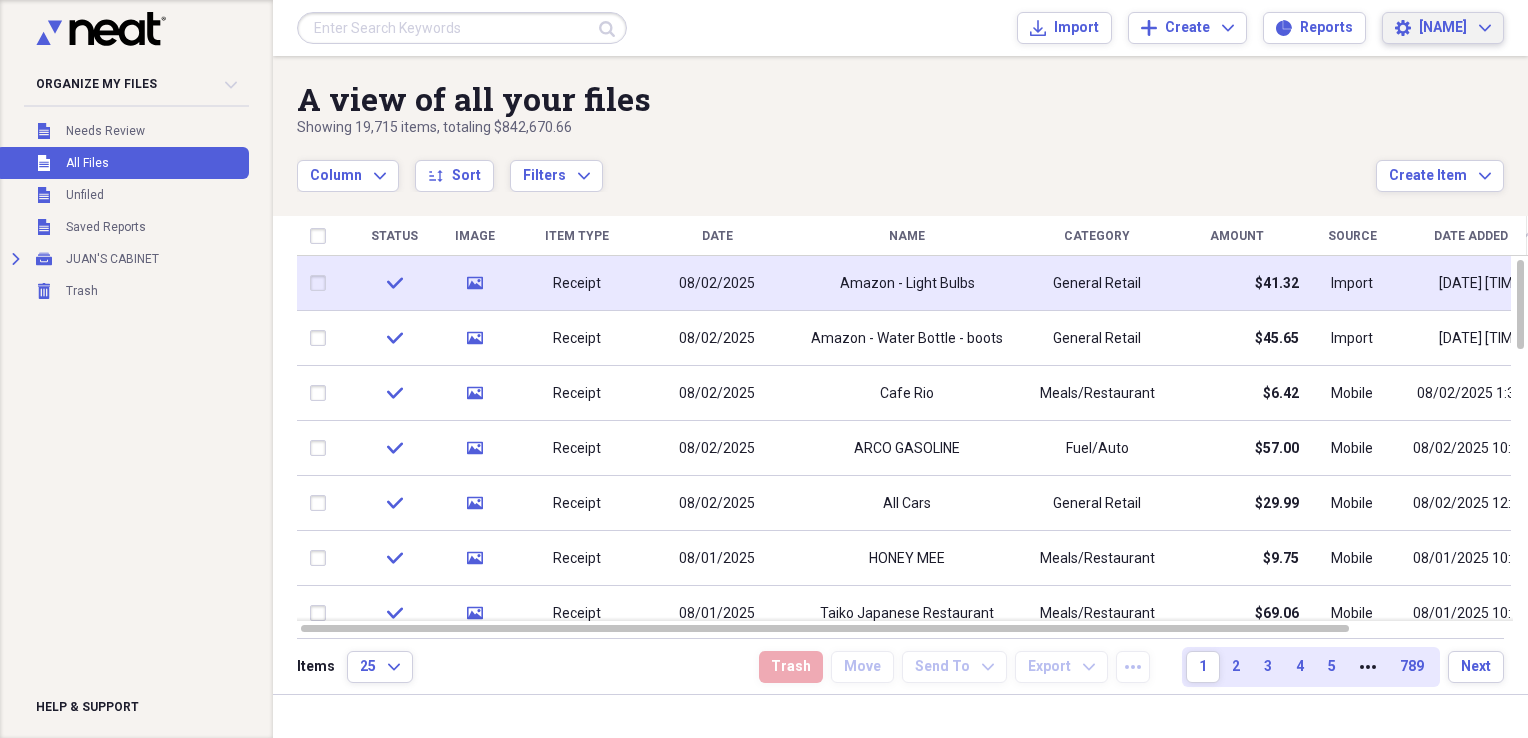 click on "[NAME]" at bounding box center [1443, 28] 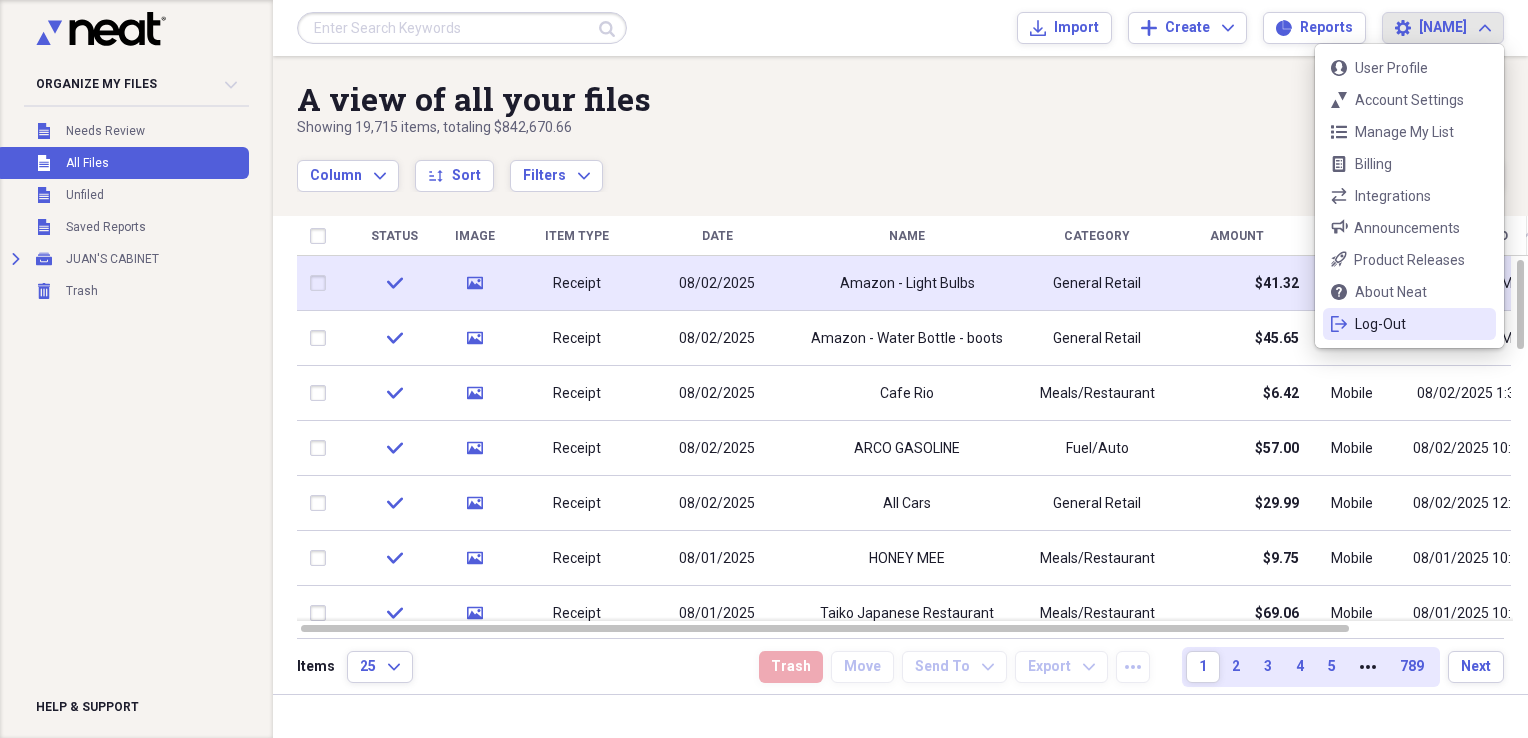 click on "Log-Out" at bounding box center (1409, 324) 